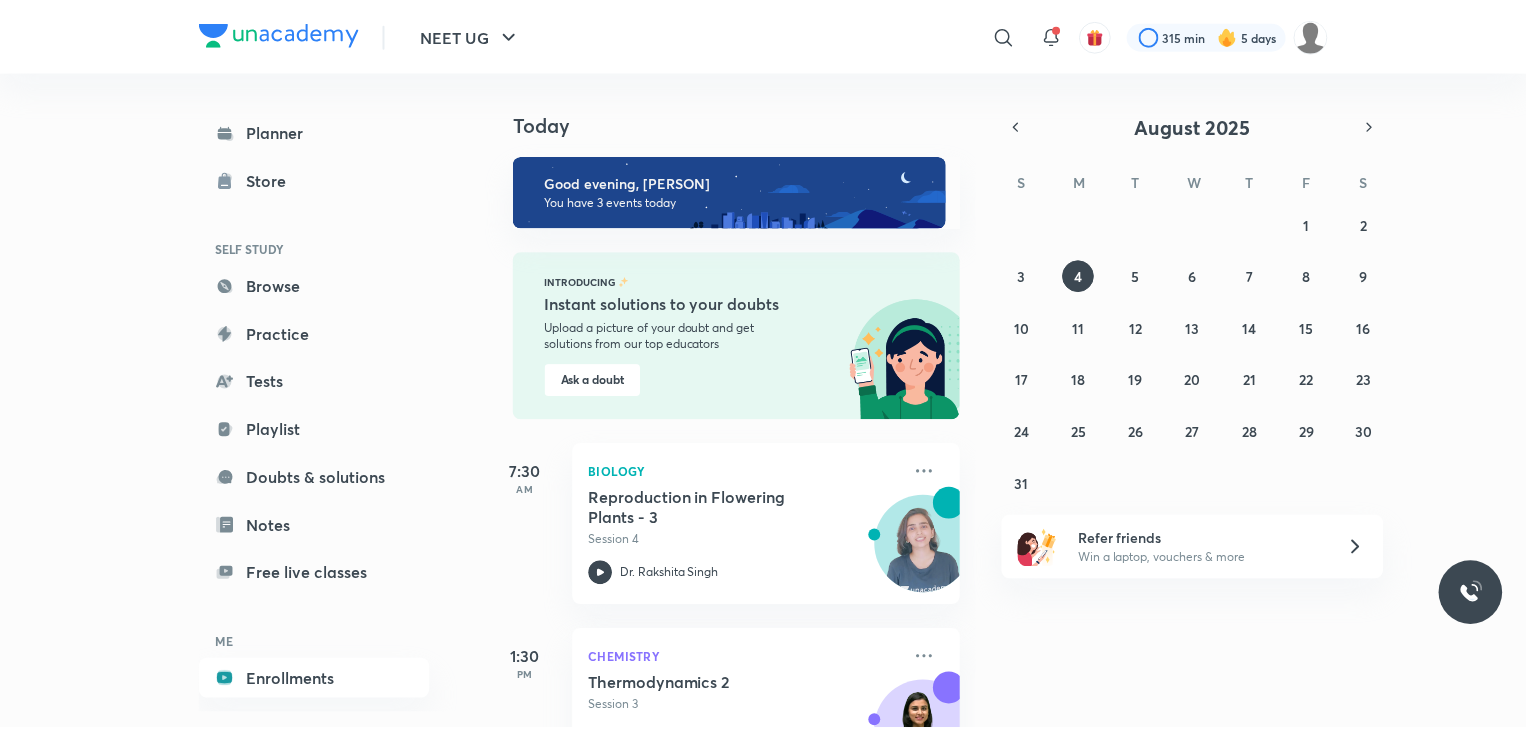 scroll, scrollTop: 0, scrollLeft: 0, axis: both 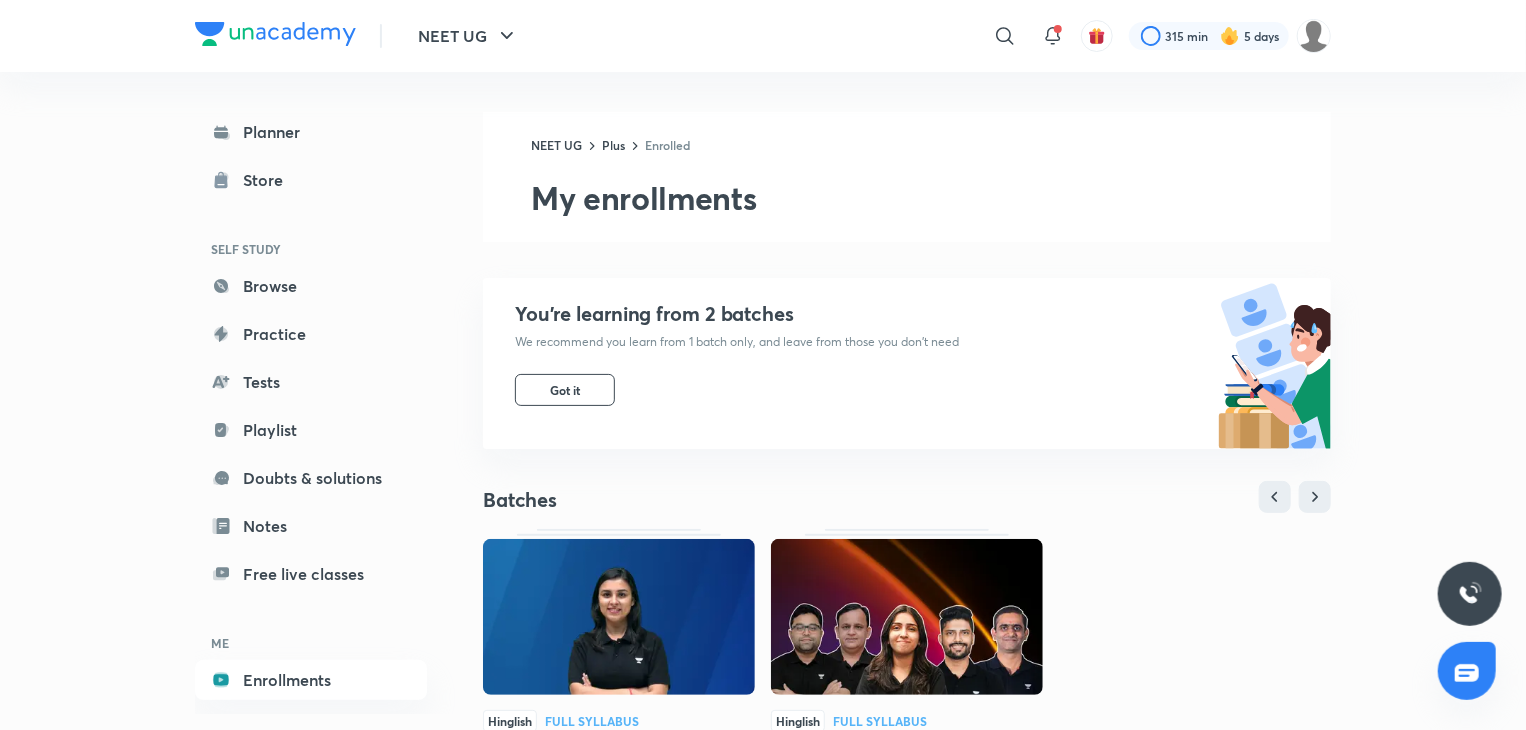 click at bounding box center [619, 617] 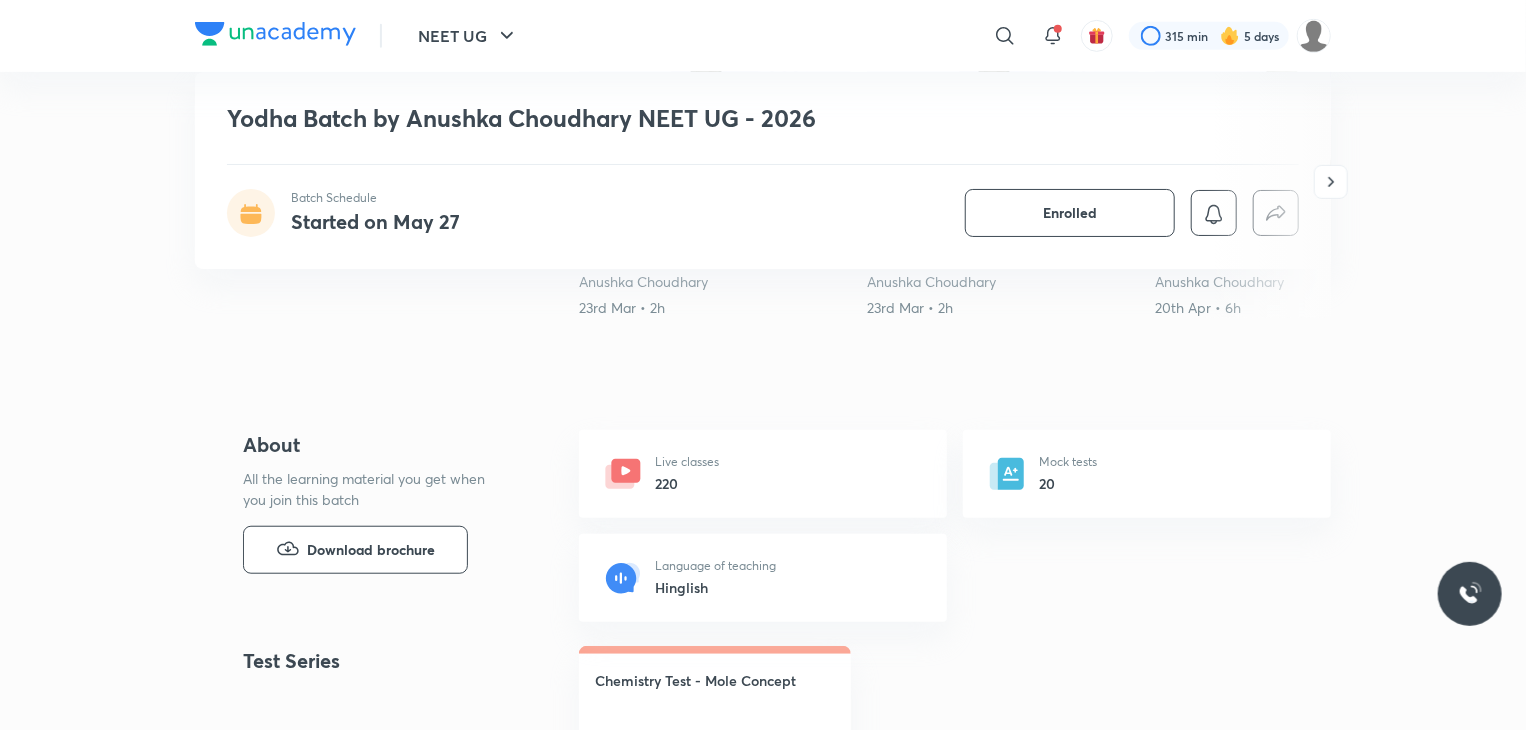 scroll, scrollTop: 0, scrollLeft: 0, axis: both 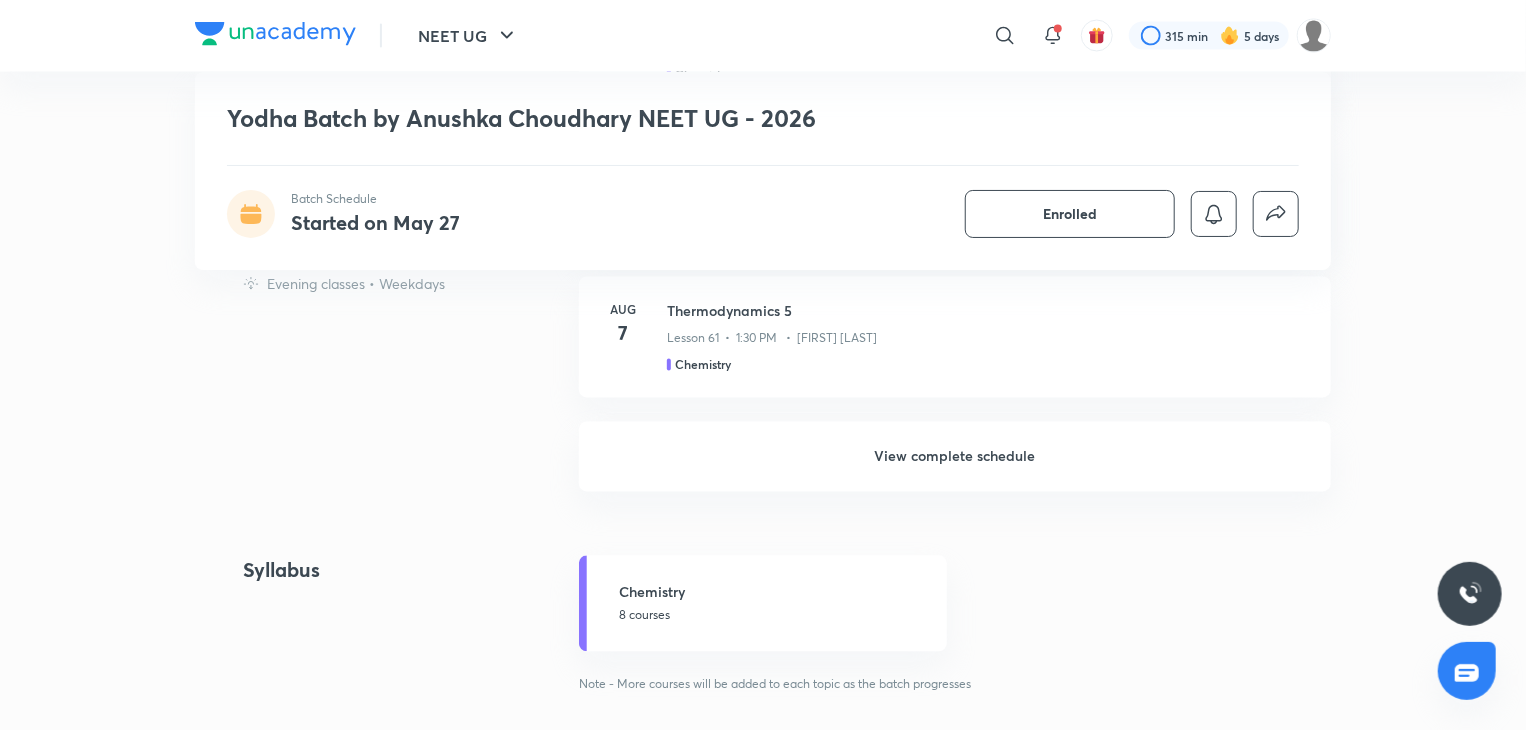 click on "View complete schedule" at bounding box center (955, 457) 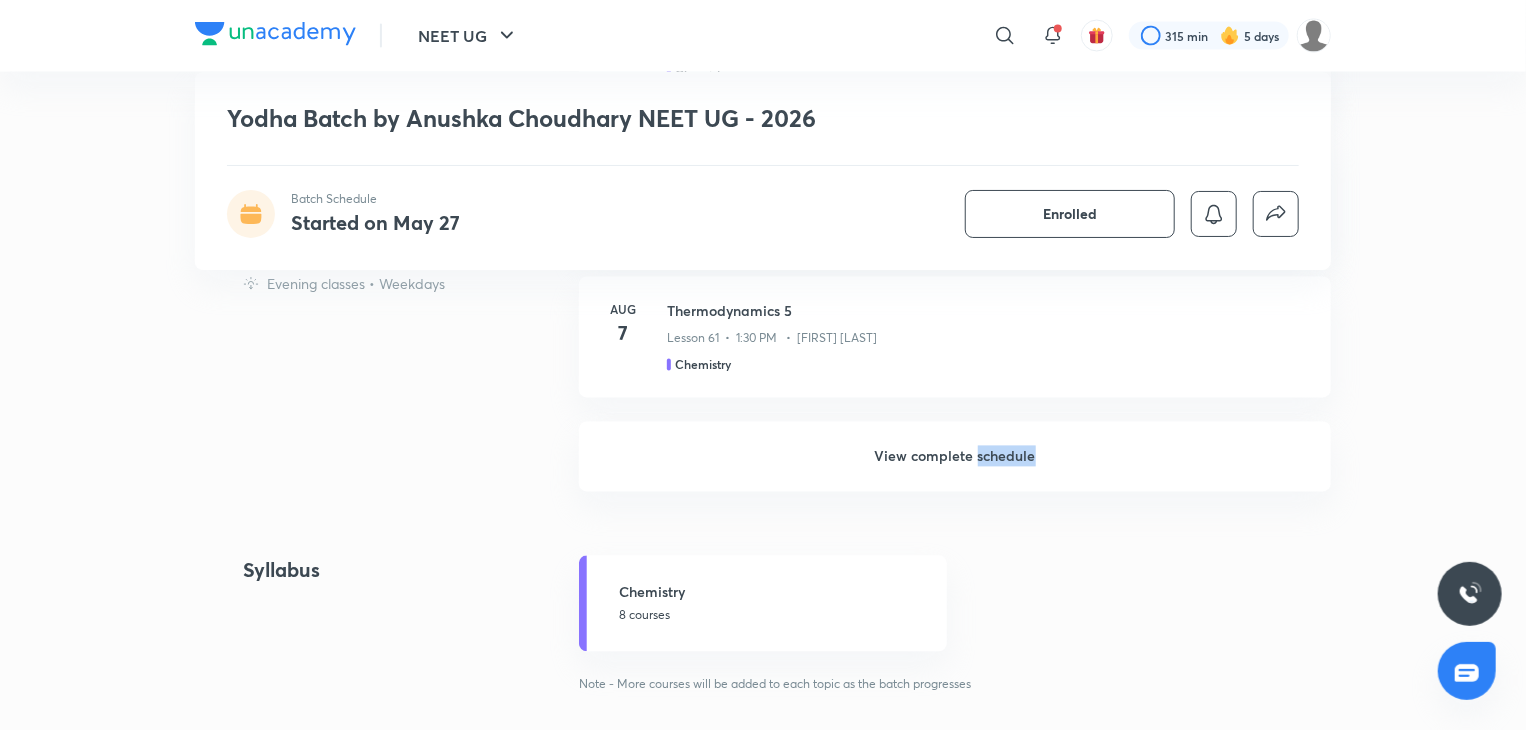 click on "View complete schedule" at bounding box center (955, 457) 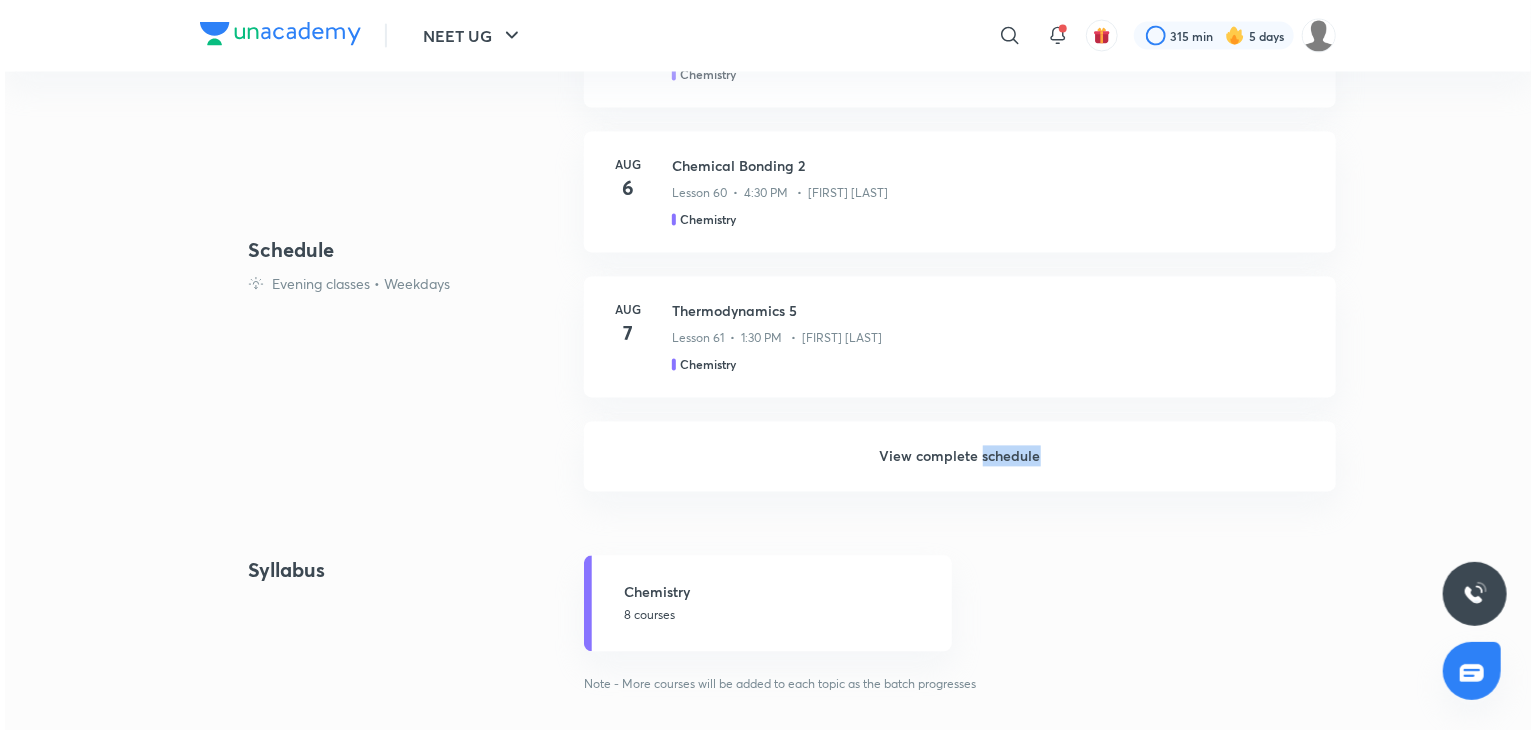 scroll, scrollTop: 0, scrollLeft: 0, axis: both 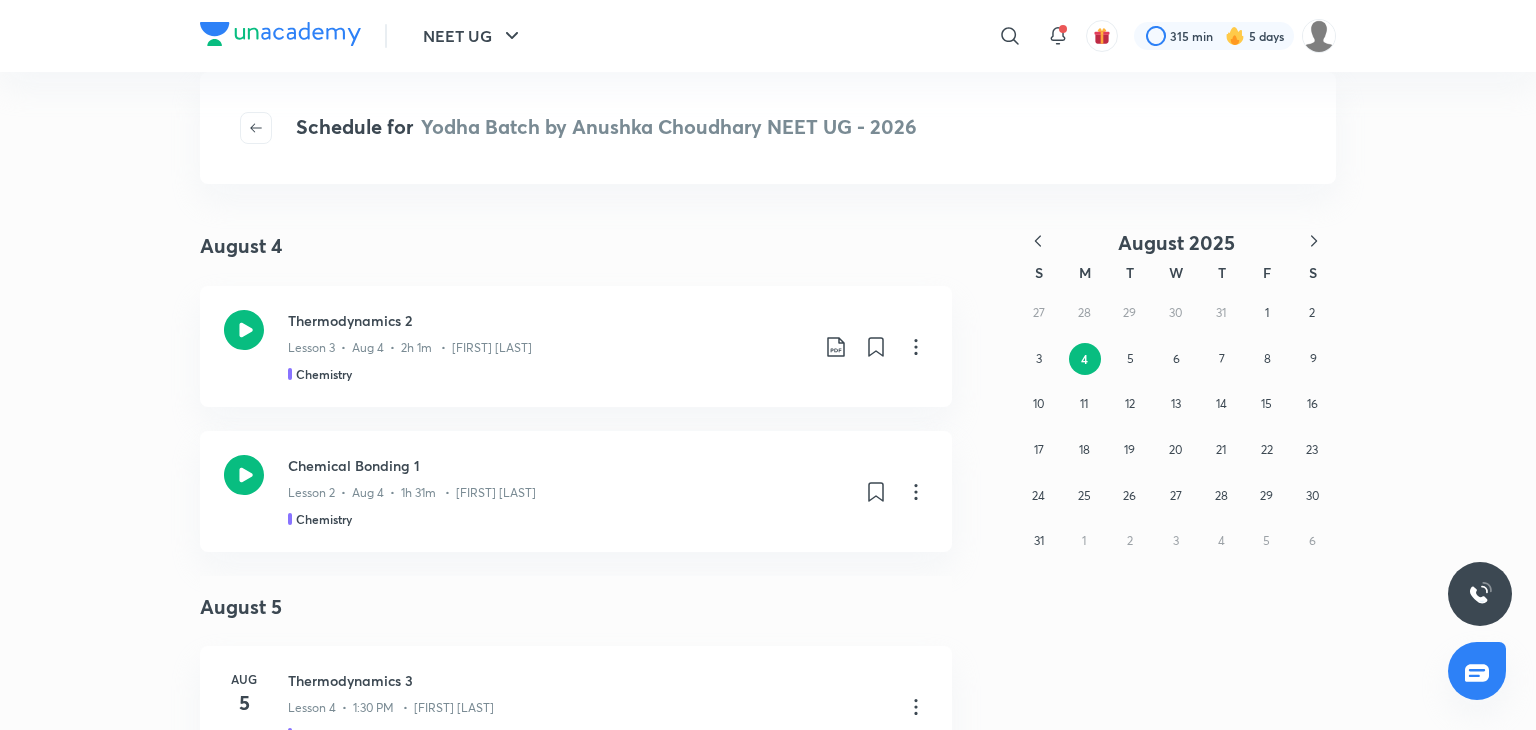 click 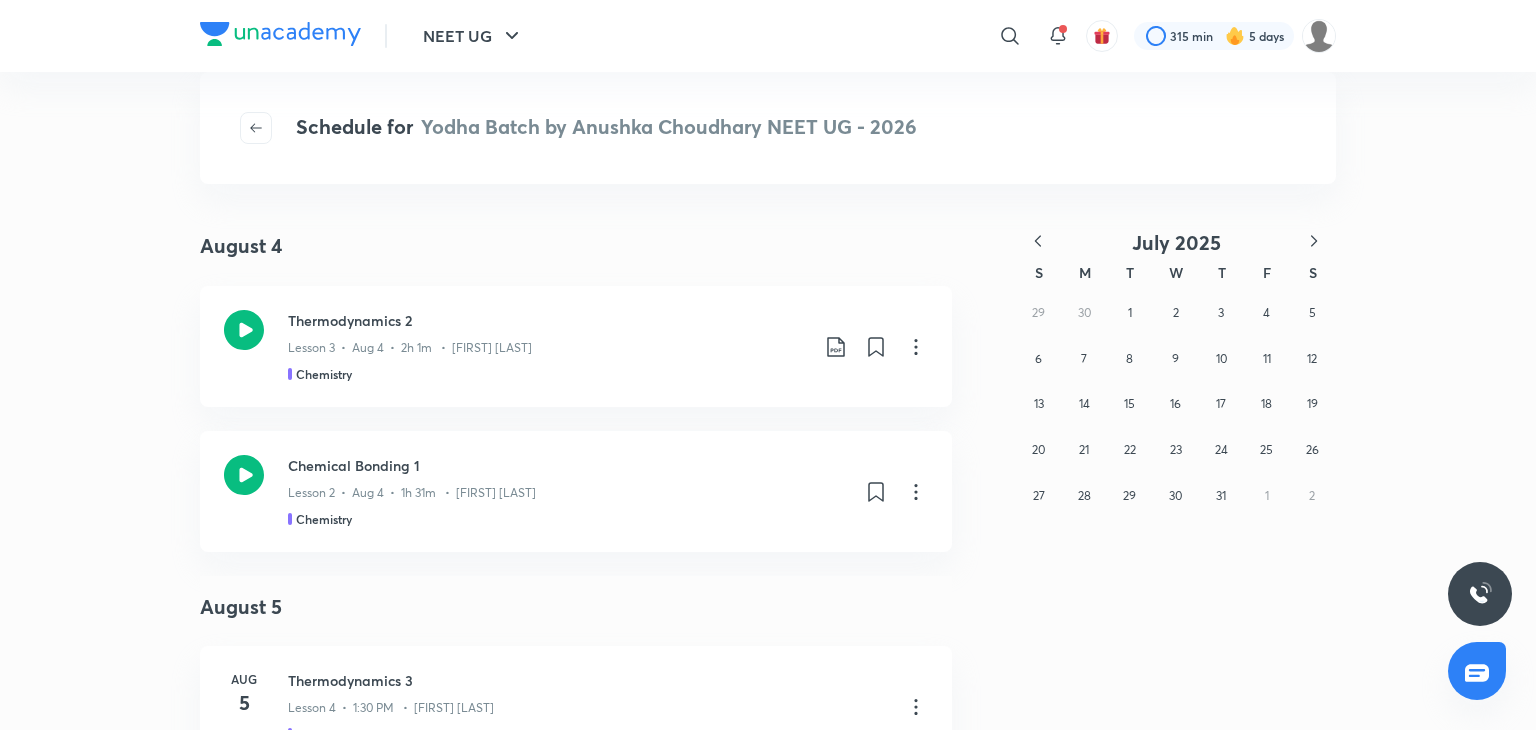 click 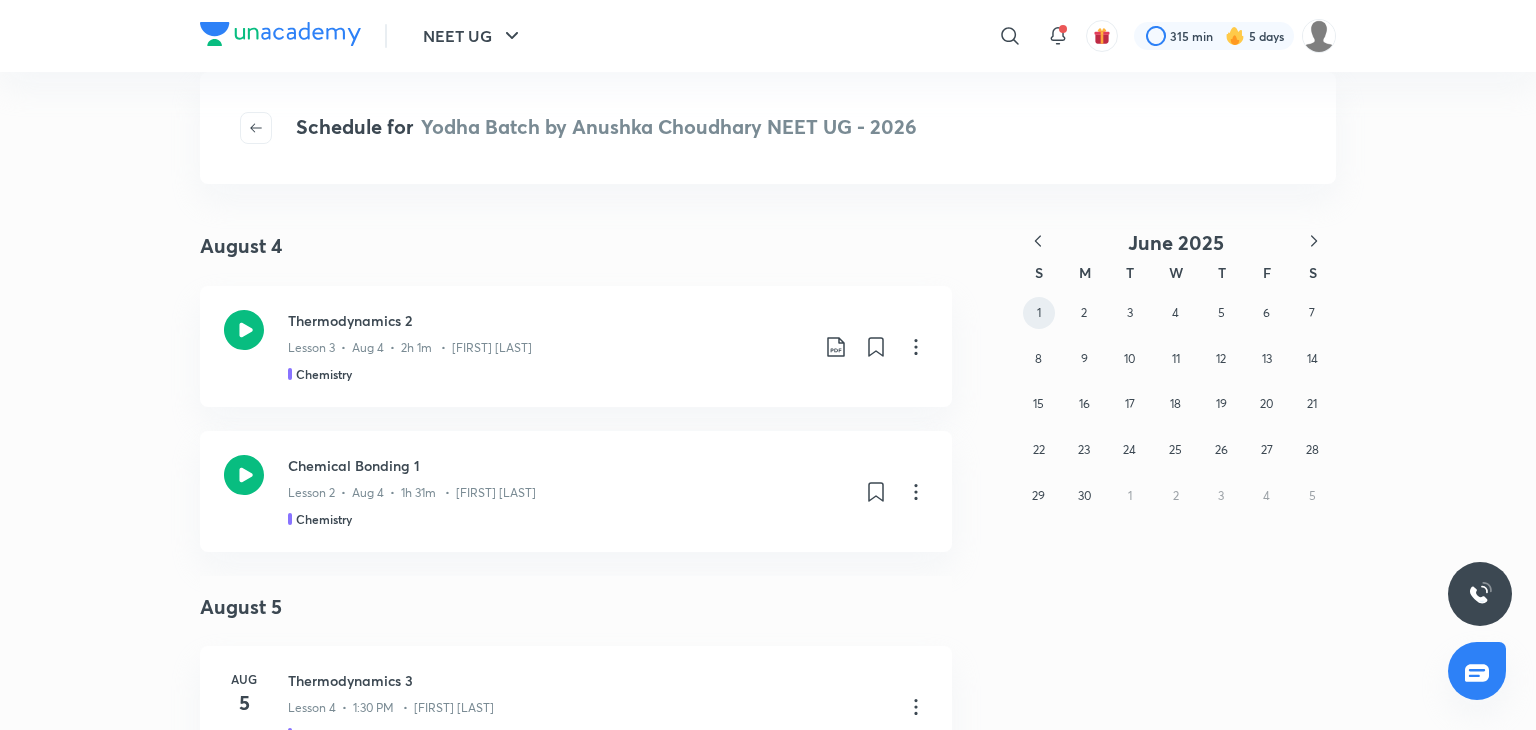 click on "1" at bounding box center (1039, 313) 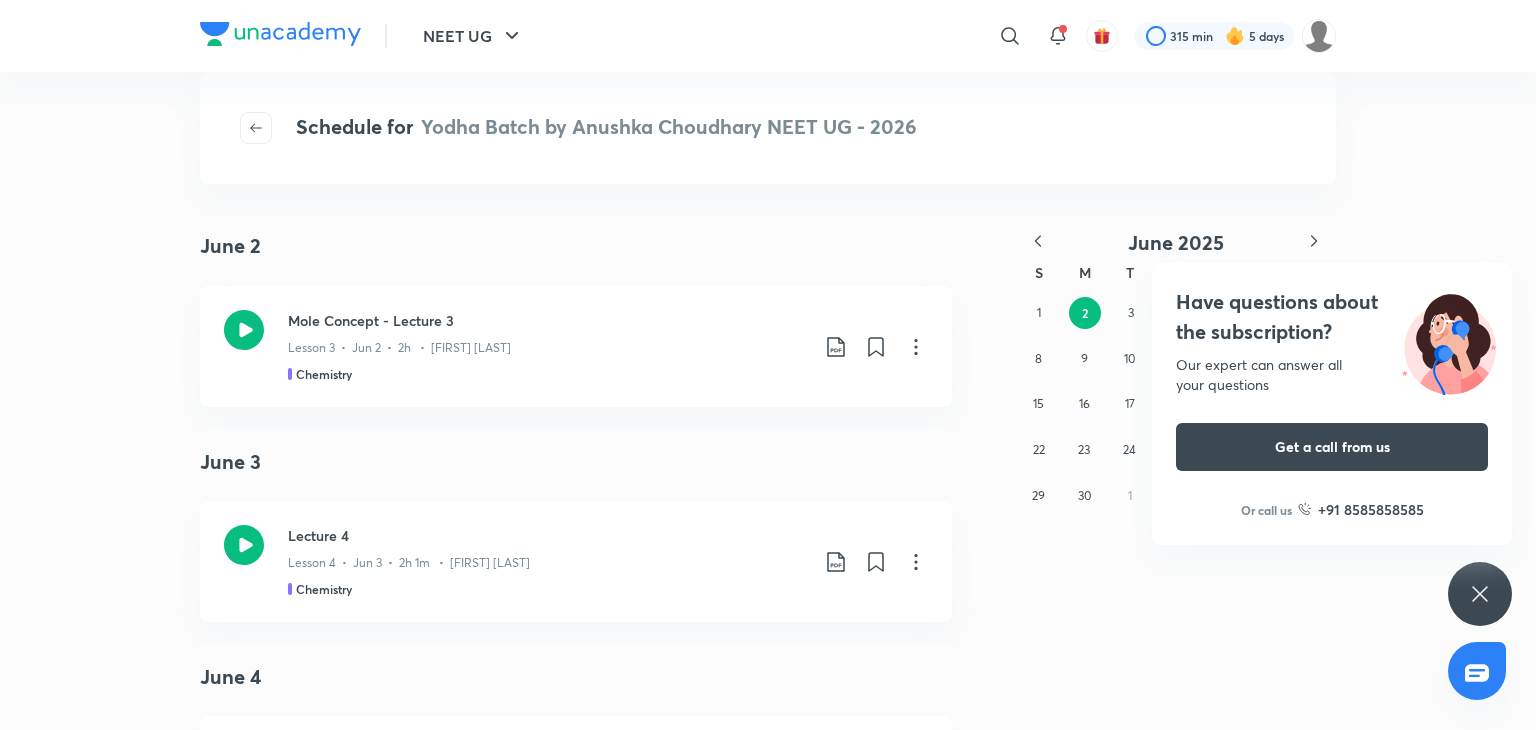 click on "Have questions about the subscription? Our expert can answer all your questions Get a call from us Or call us +91 8585858585" at bounding box center [1480, 594] 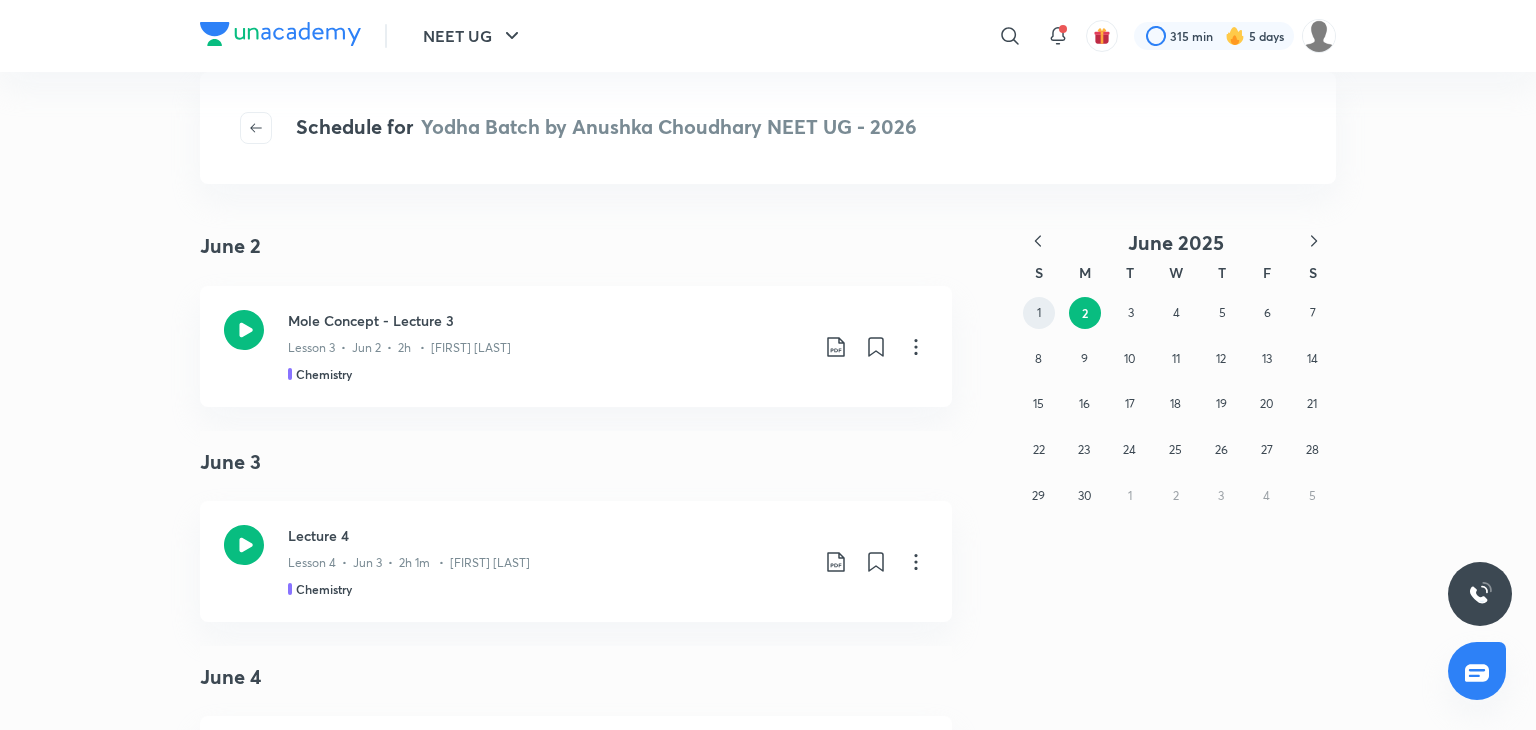 click on "1" at bounding box center (1039, 312) 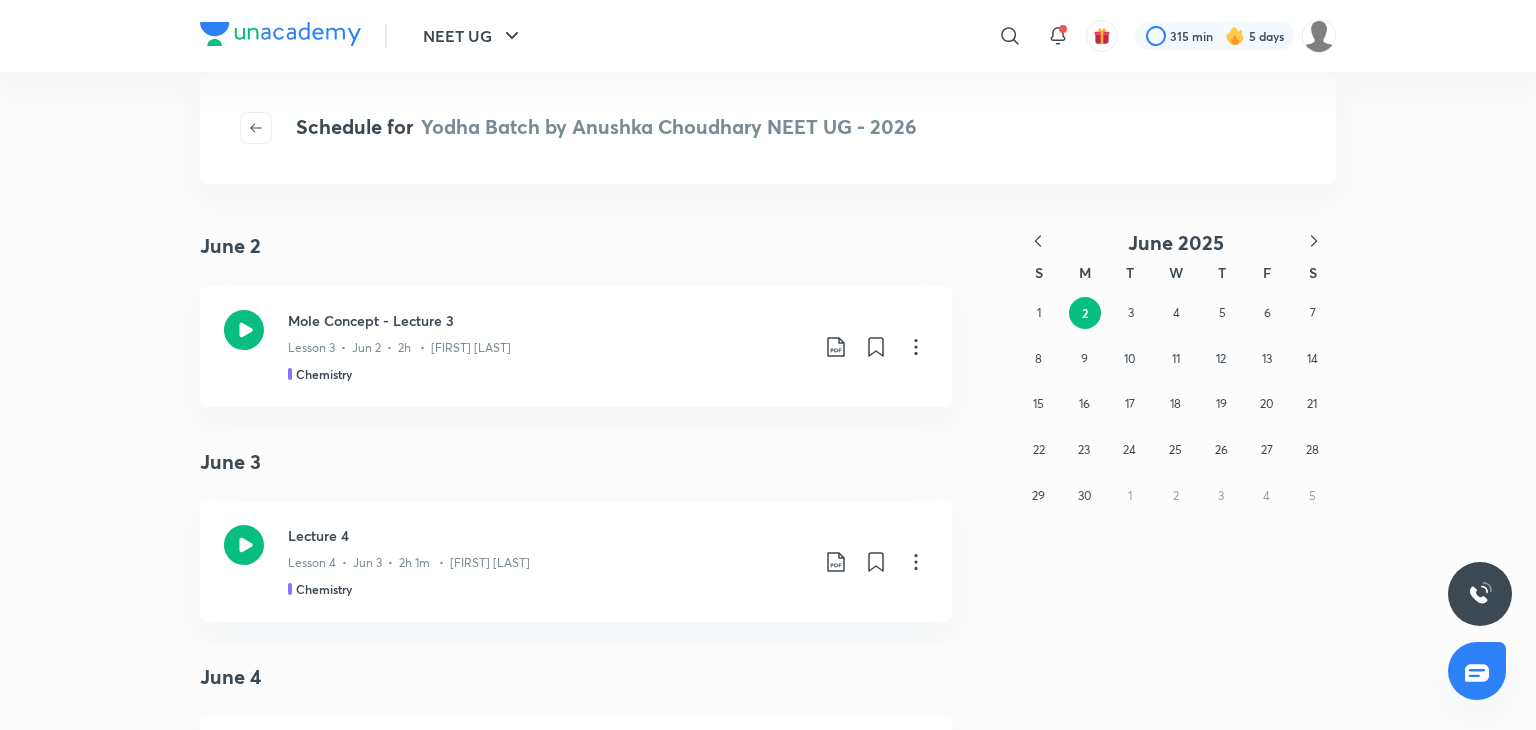 drag, startPoint x: 564, startPoint y: 426, endPoint x: 564, endPoint y: 437, distance: 11 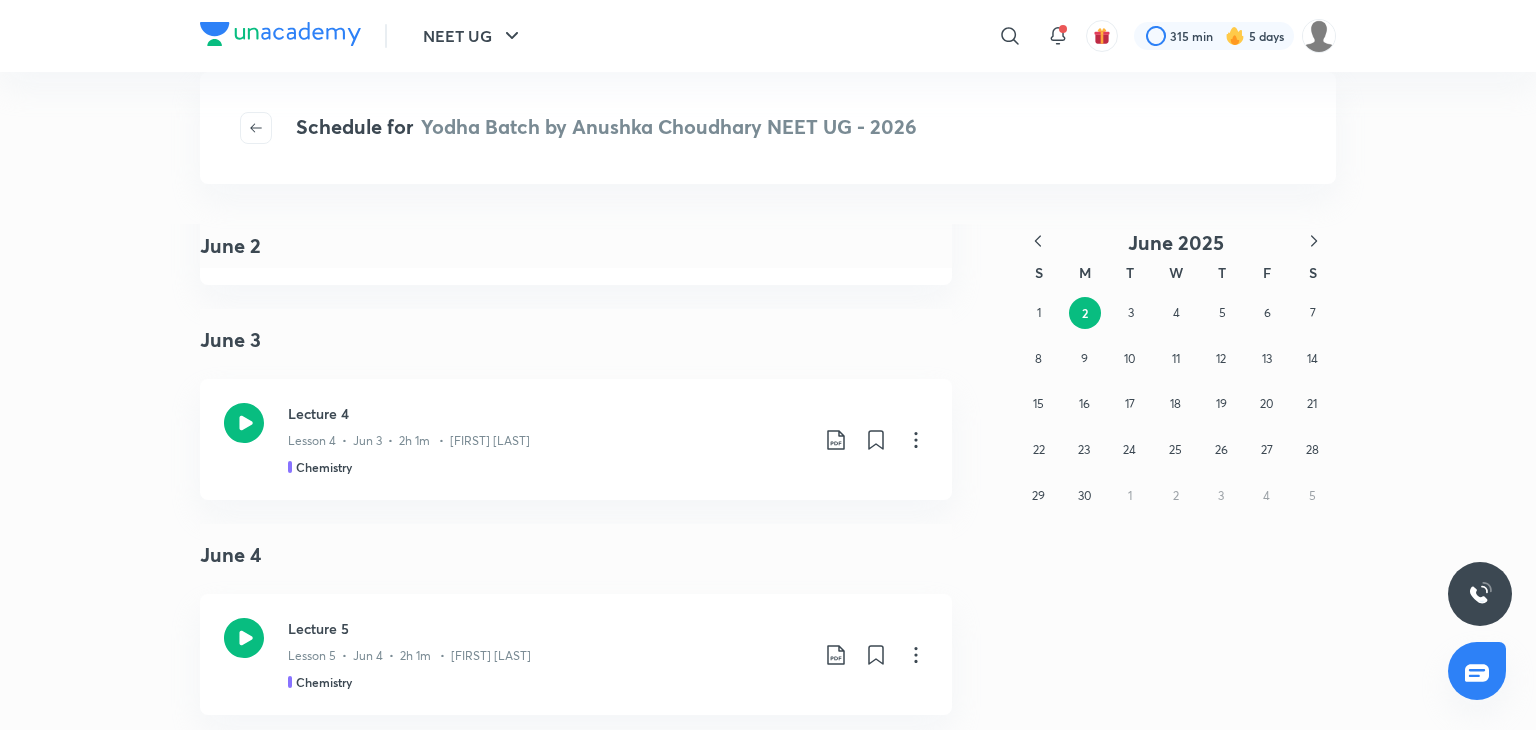 click on "June 2025 S M T W T F S 1 2 3 4 5 6 7 8 9 10 11 12 13 14 15 16 17 18 19 20 21 22 23 24 25 26 27 28 29 30 1 2 3 4 5" at bounding box center (1128, 1710) 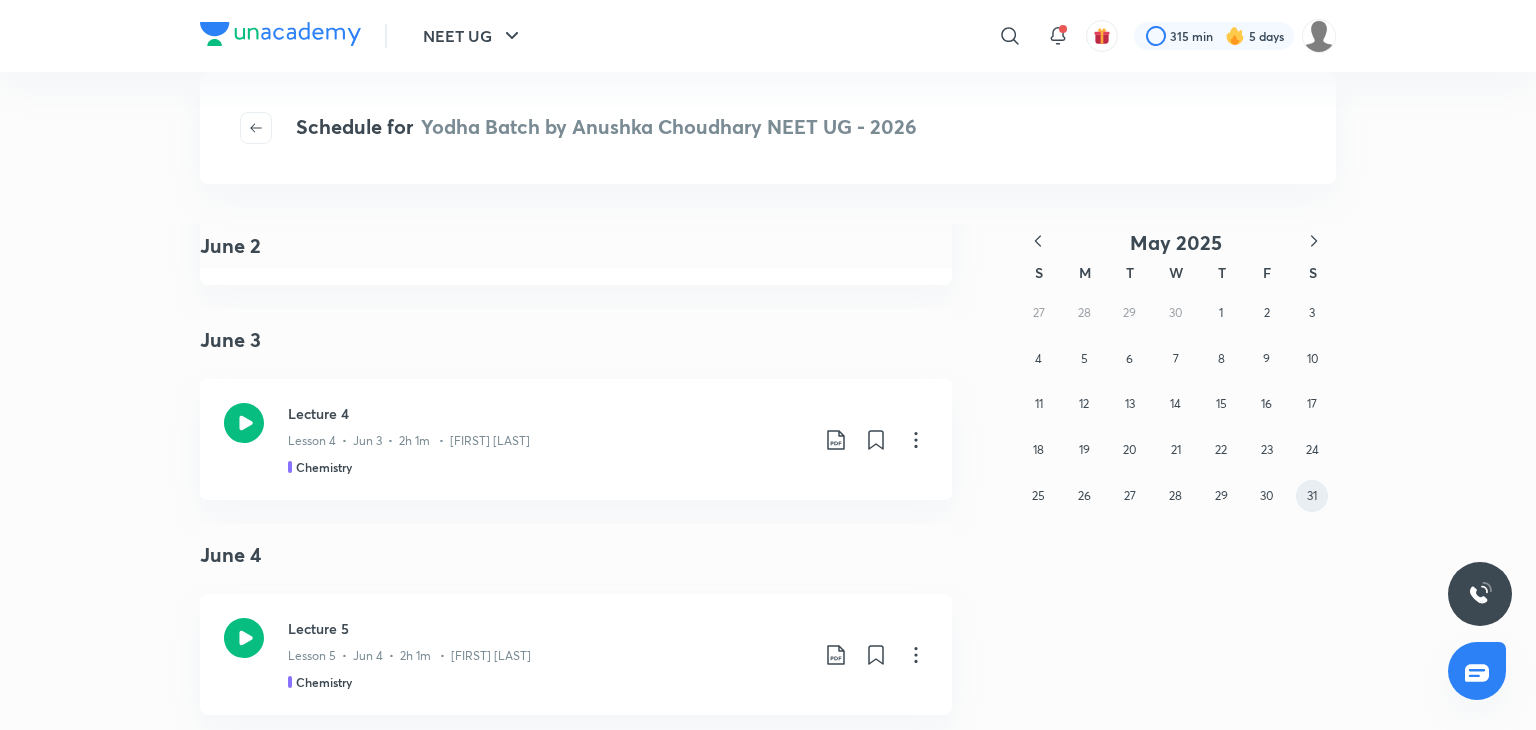 click on "31" at bounding box center [1312, 496] 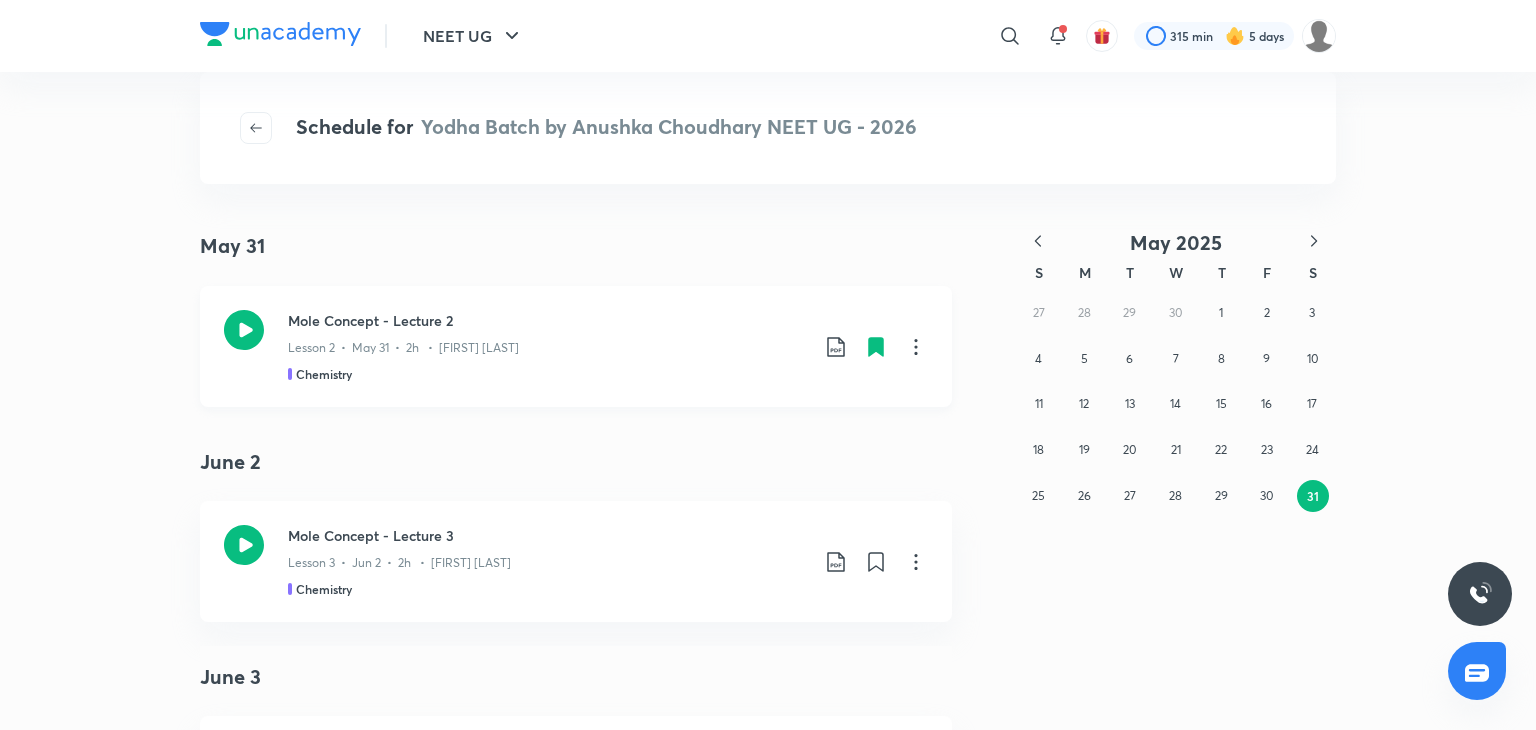click 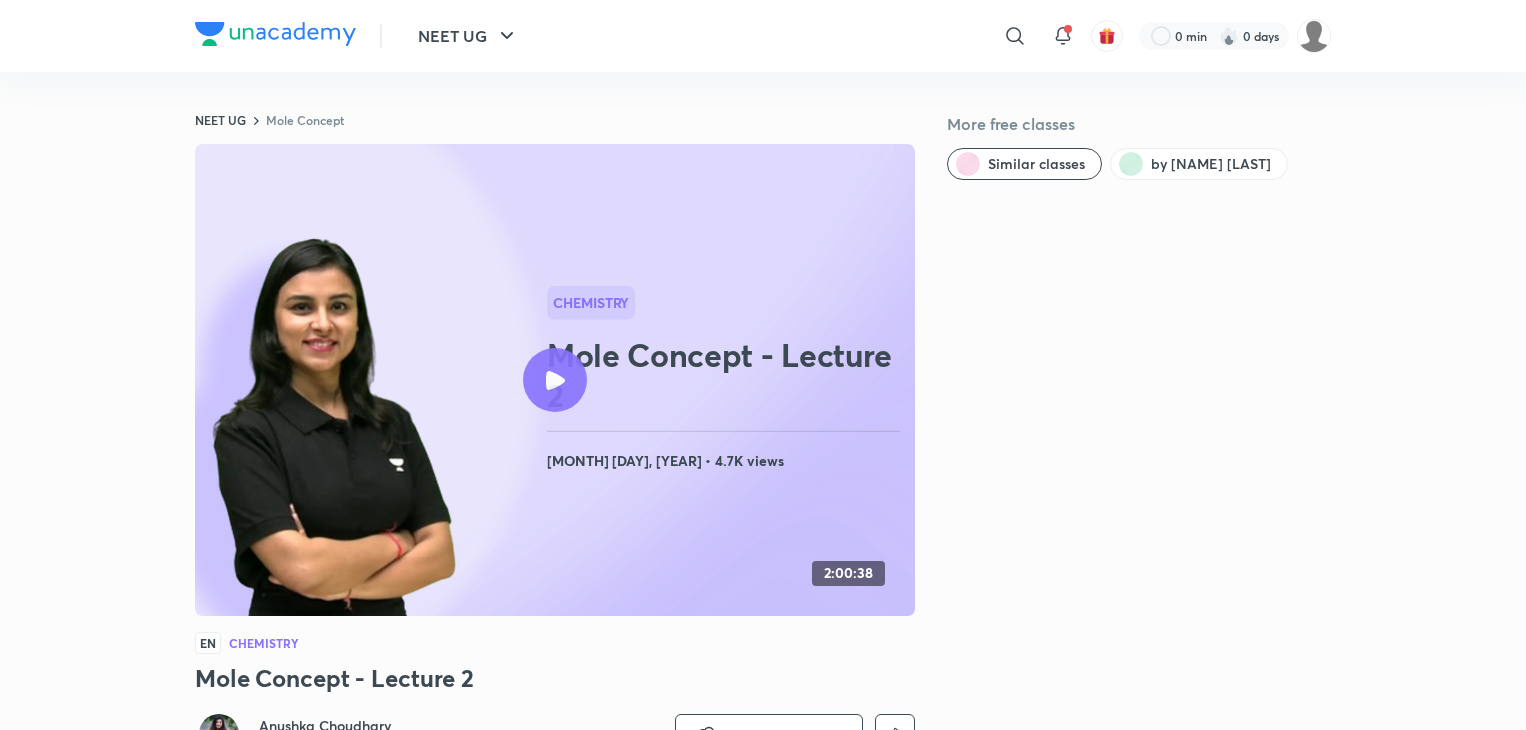 scroll, scrollTop: 0, scrollLeft: 0, axis: both 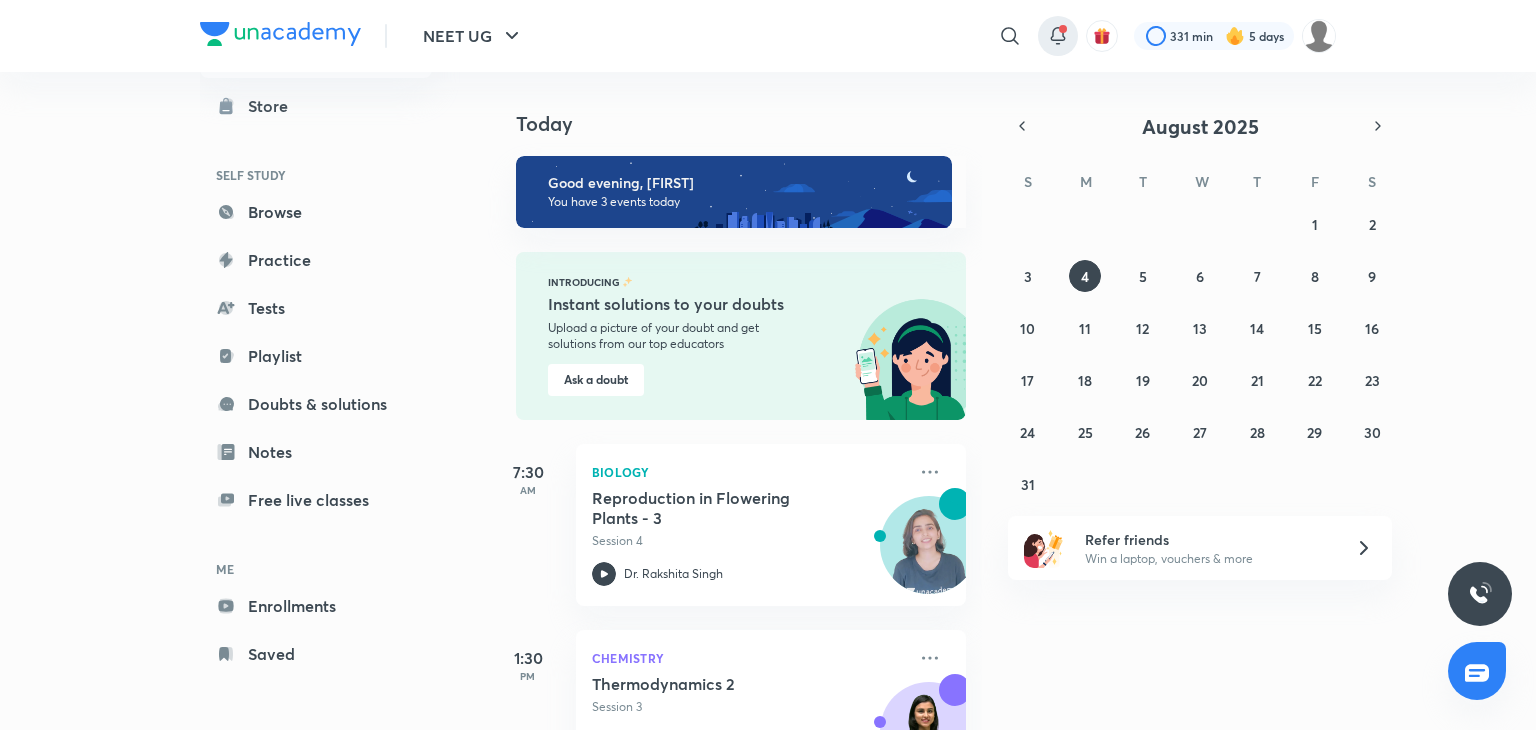 click 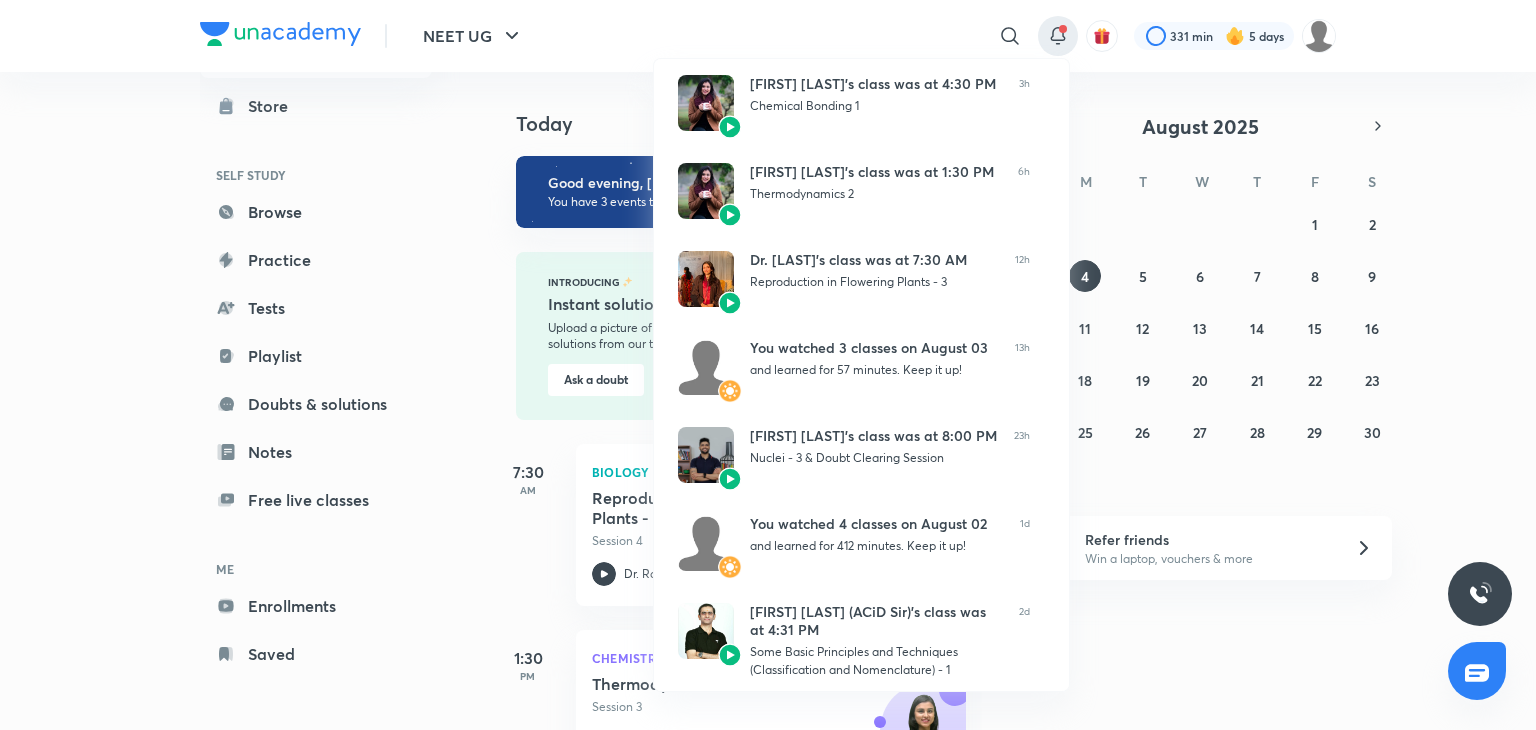 click at bounding box center (768, 365) 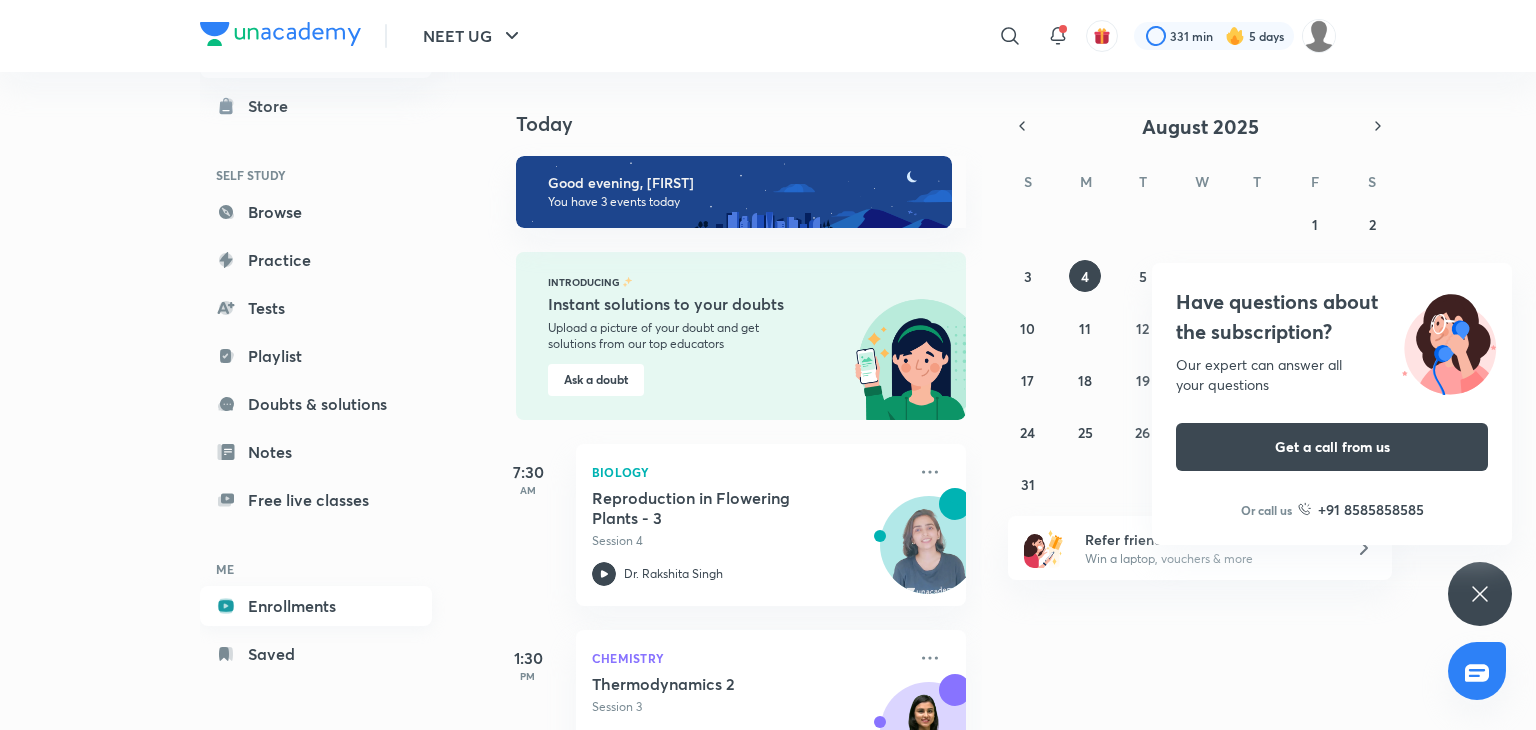 click on "Enrollments" at bounding box center [316, 606] 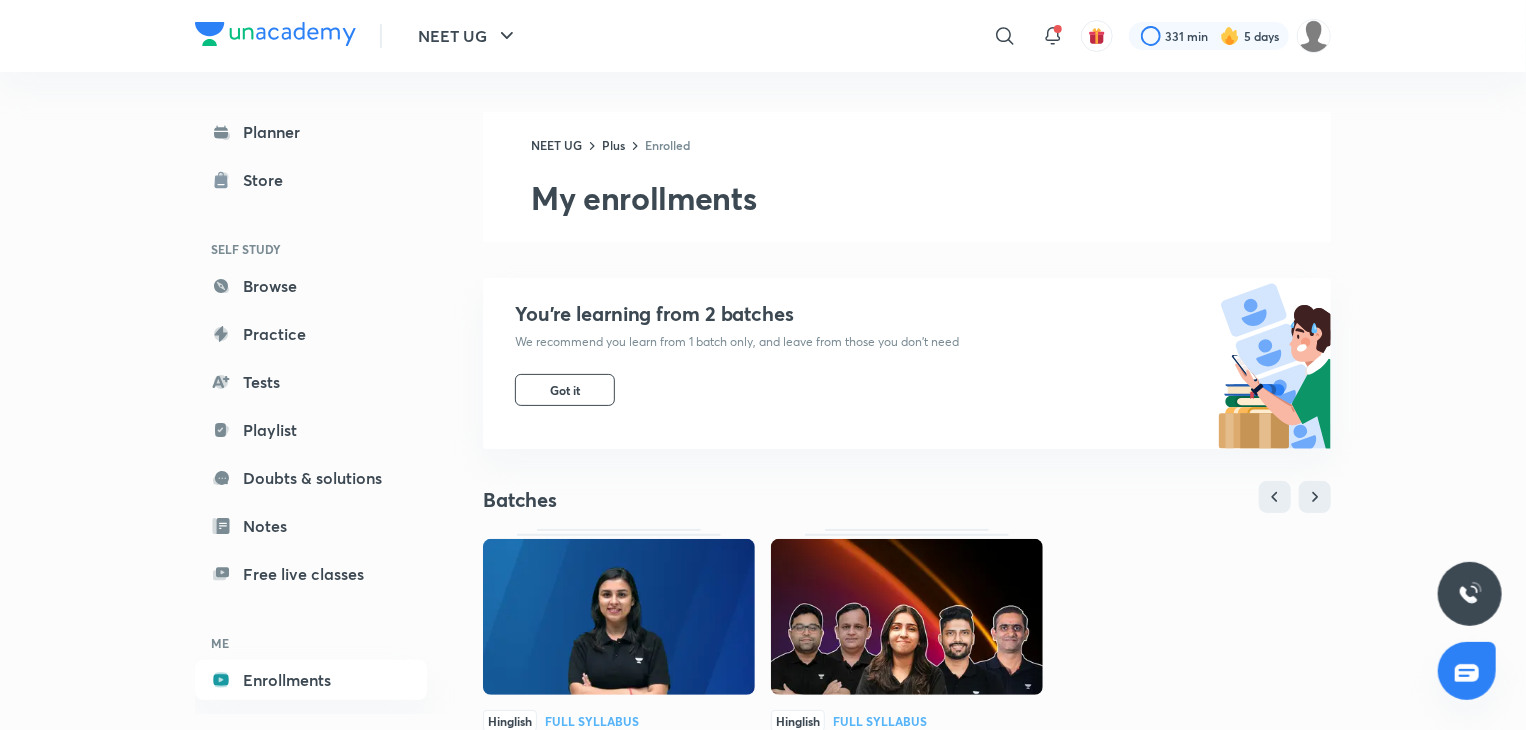 click at bounding box center [619, 617] 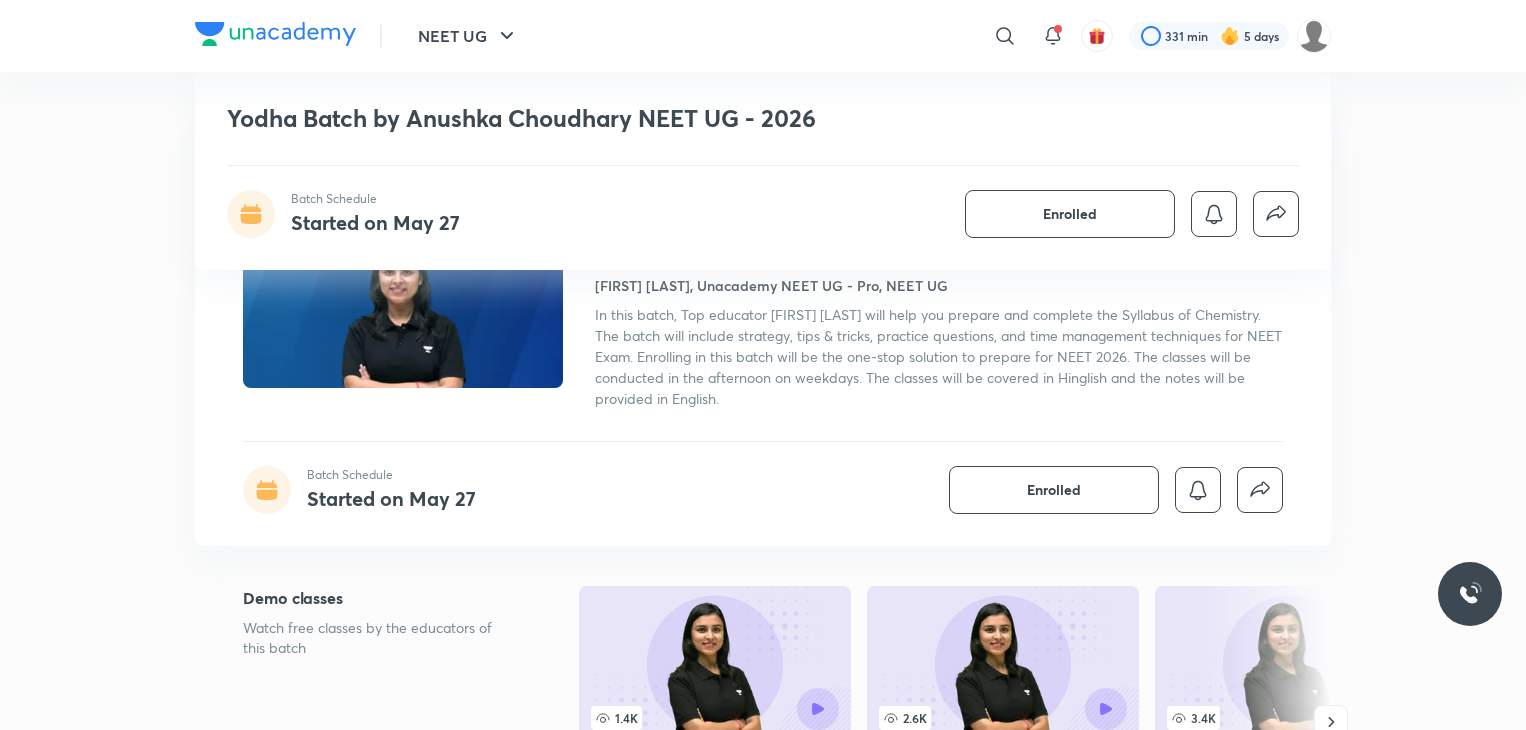 scroll, scrollTop: 815, scrollLeft: 0, axis: vertical 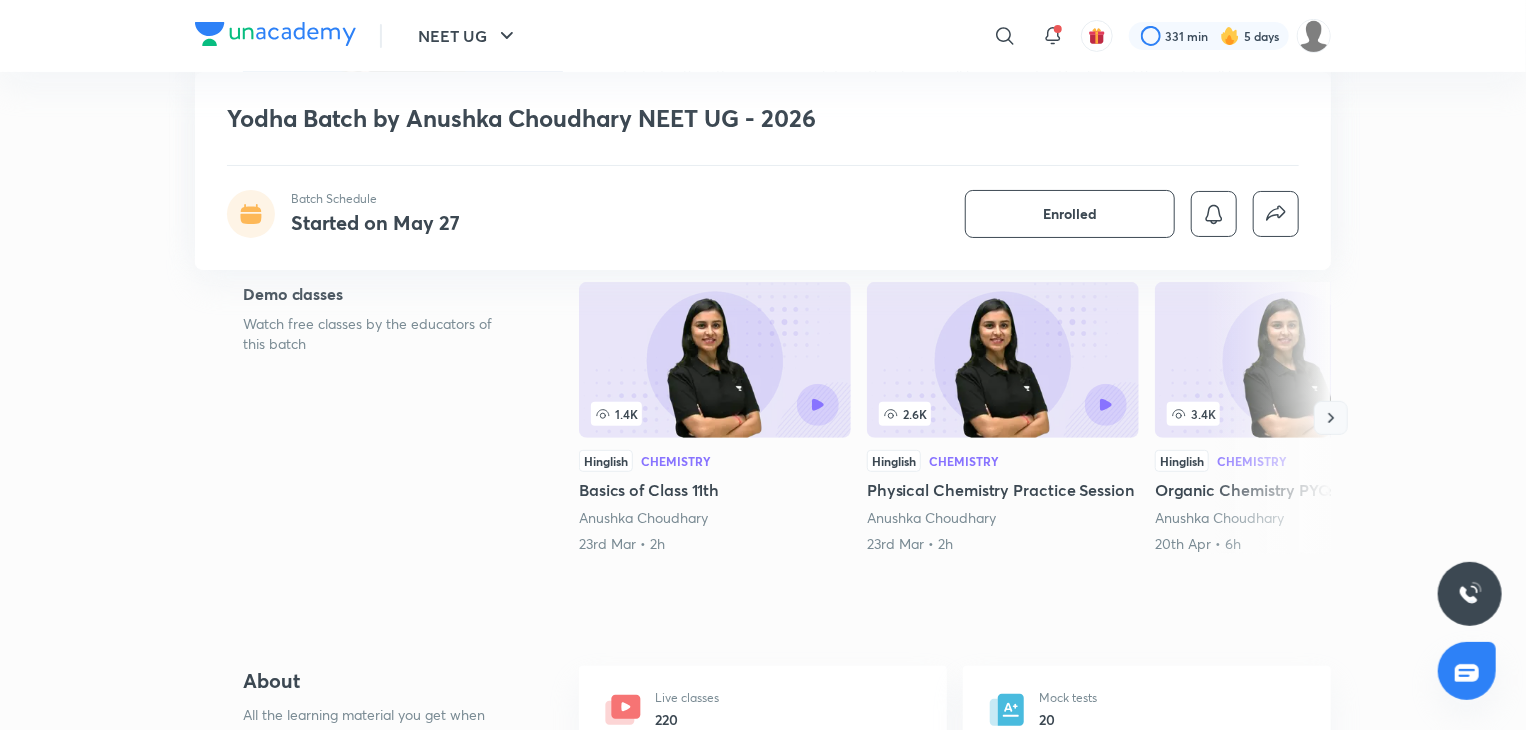 click 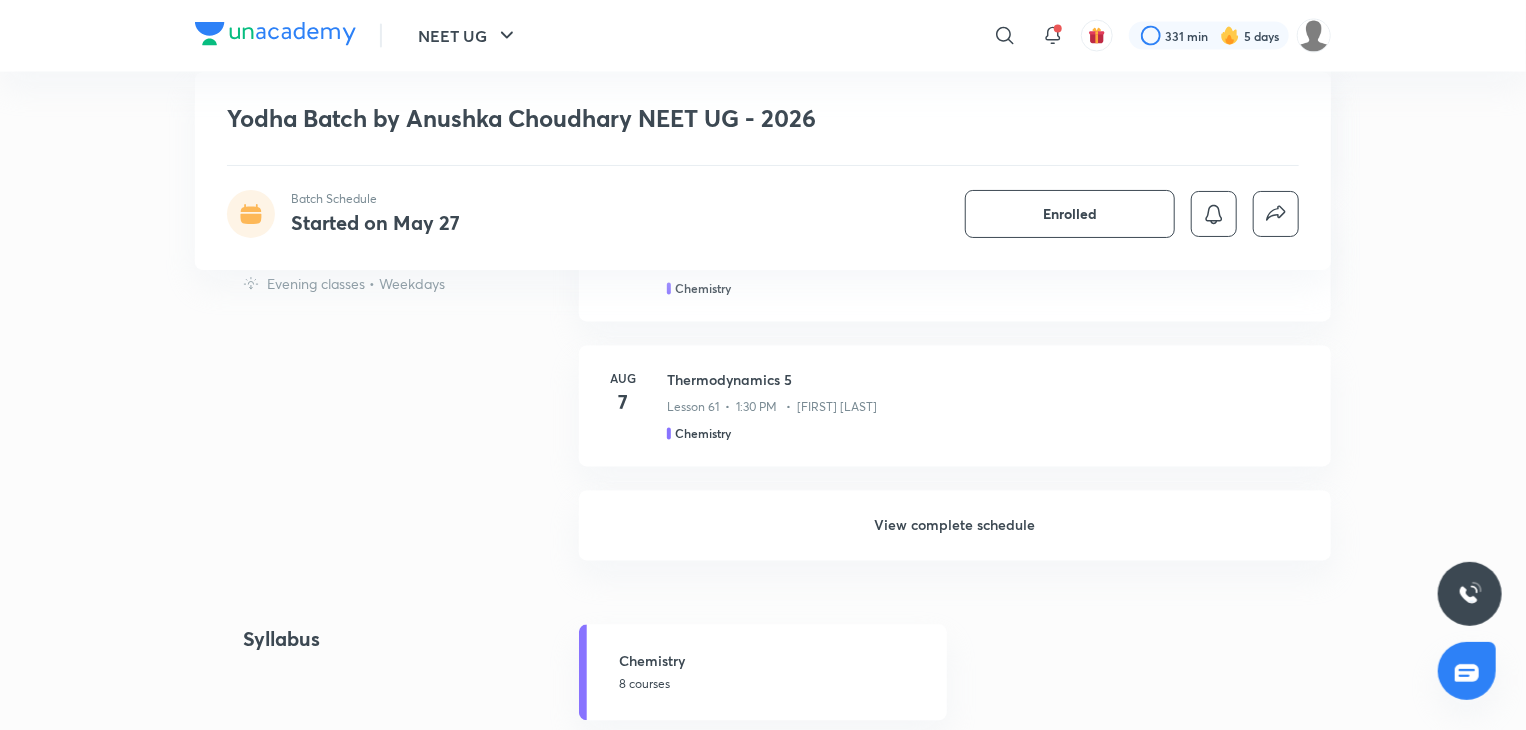 scroll, scrollTop: 1786, scrollLeft: 0, axis: vertical 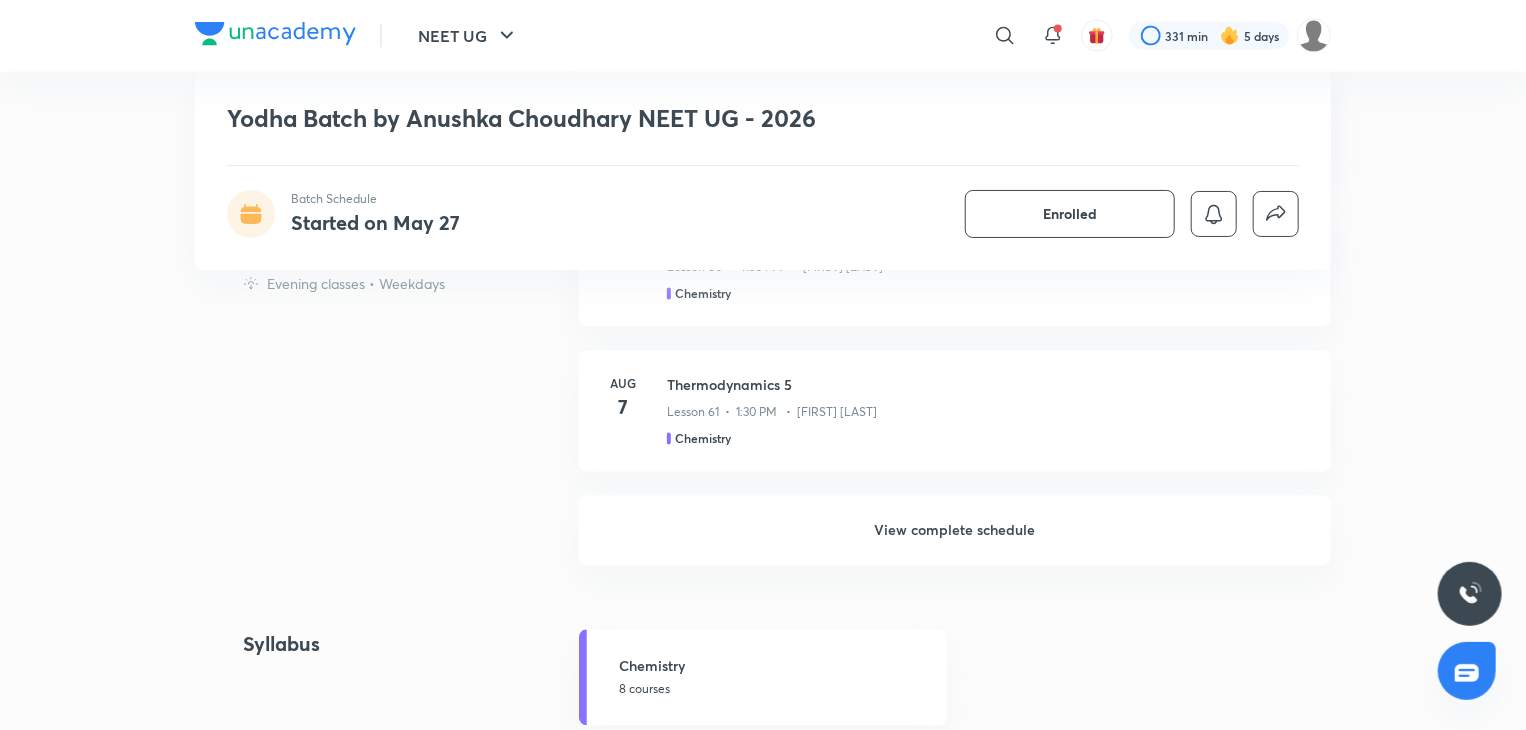 click on "View complete schedule" at bounding box center (955, 531) 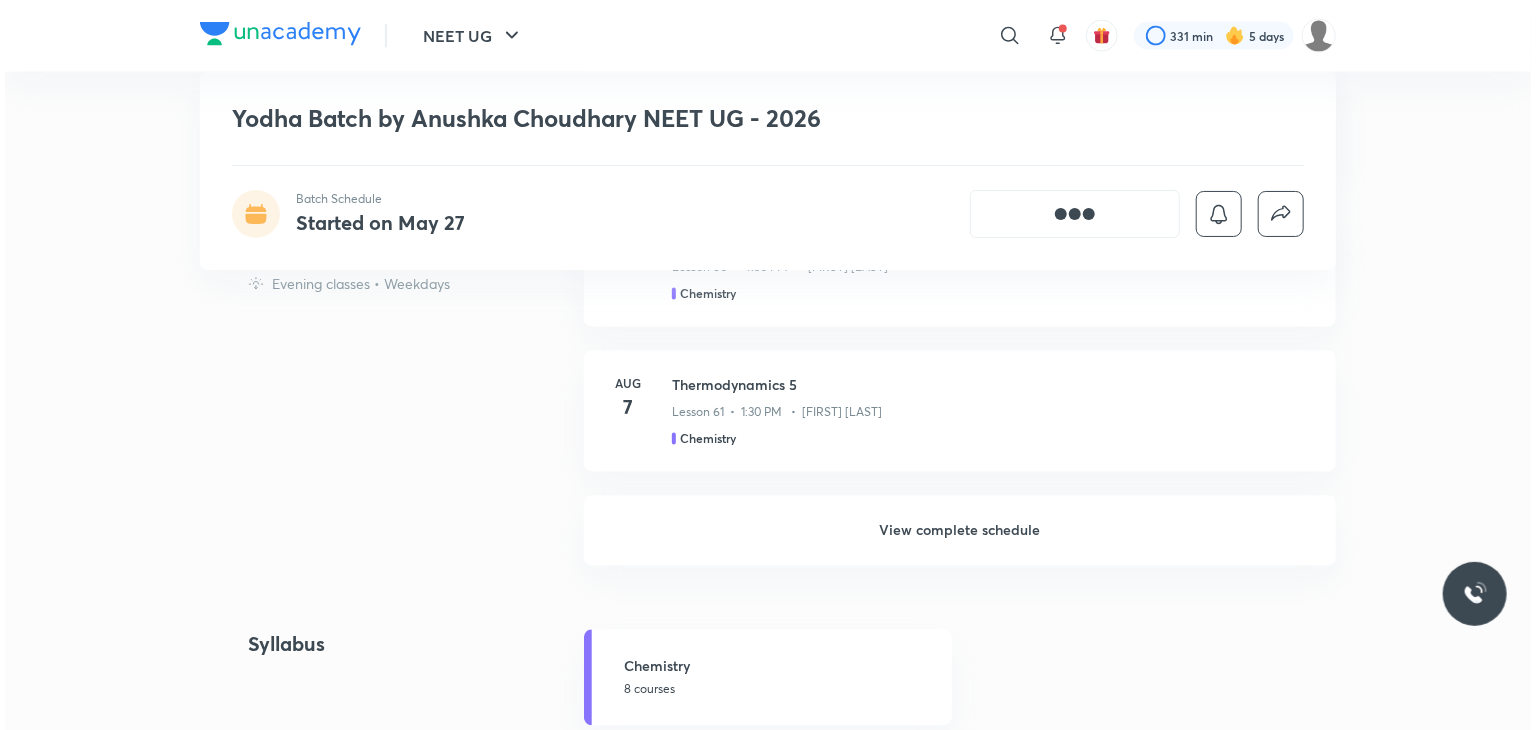 scroll, scrollTop: 0, scrollLeft: 0, axis: both 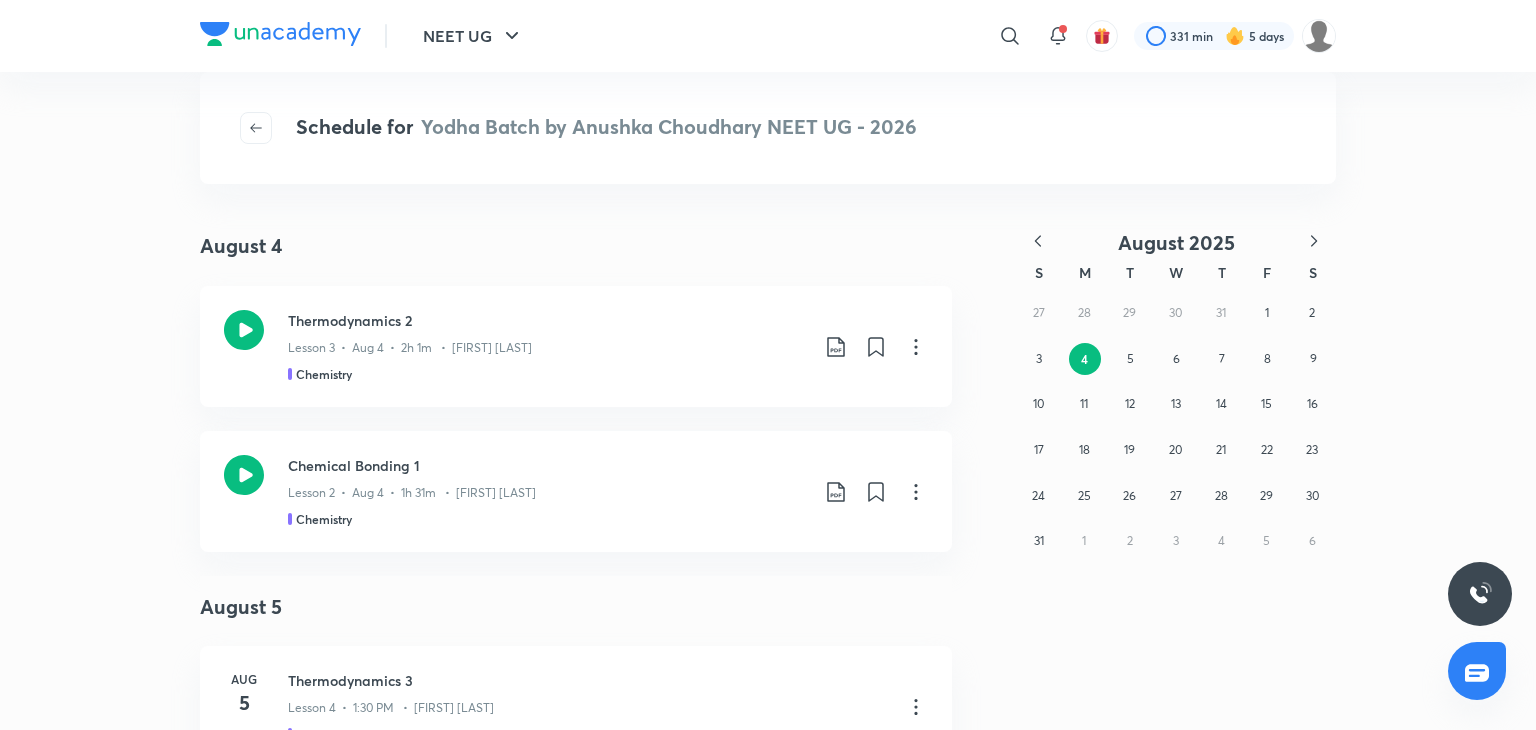 click on "August 2025 S M T W T F S 27 28 29 30 31 1 2 3 4 5 6 7 8 9 10 11 12 13 14 15 16 17 18 19 20 21 22 23 24 25 26 27 28 29 30 31 1 2 3 4 5 6" at bounding box center [1128, 1585] 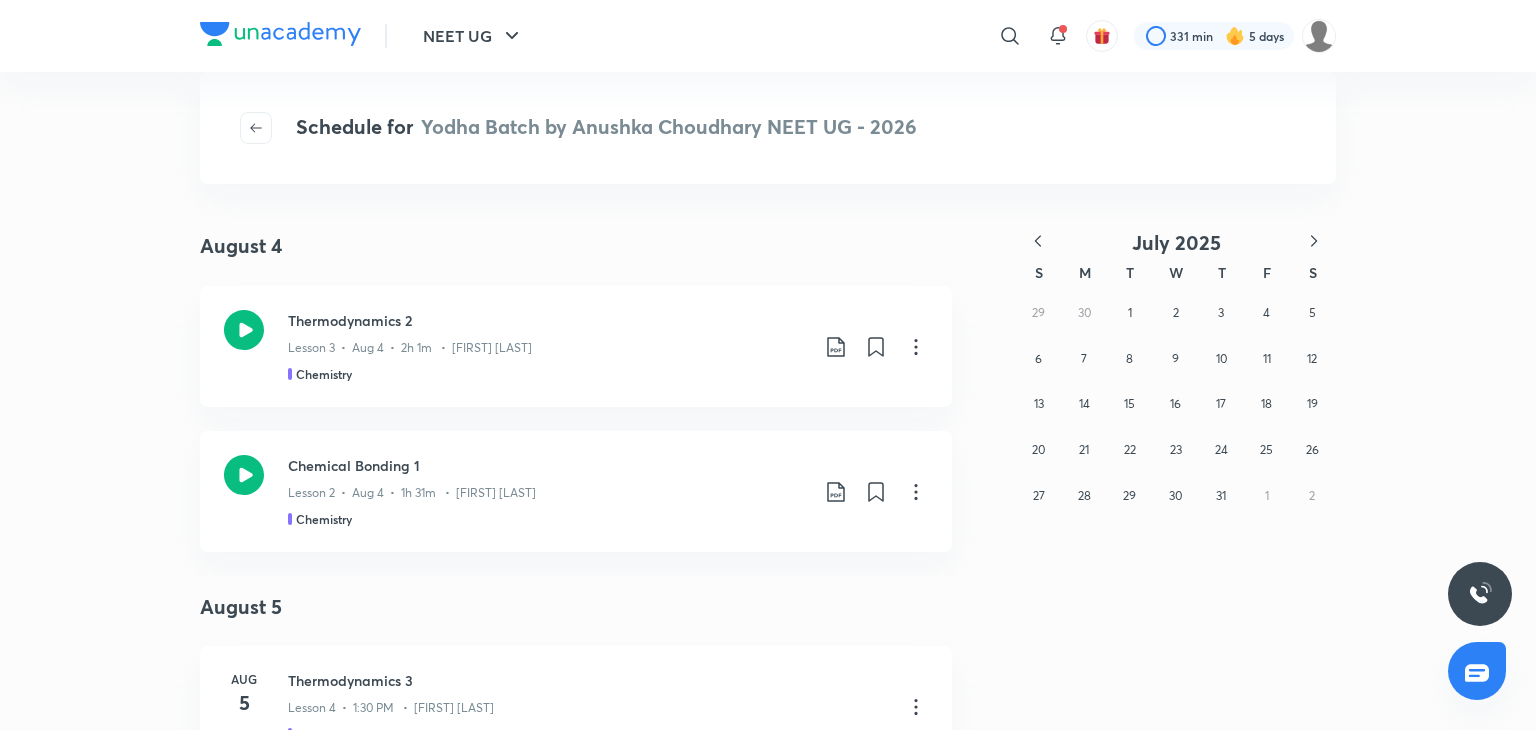 click 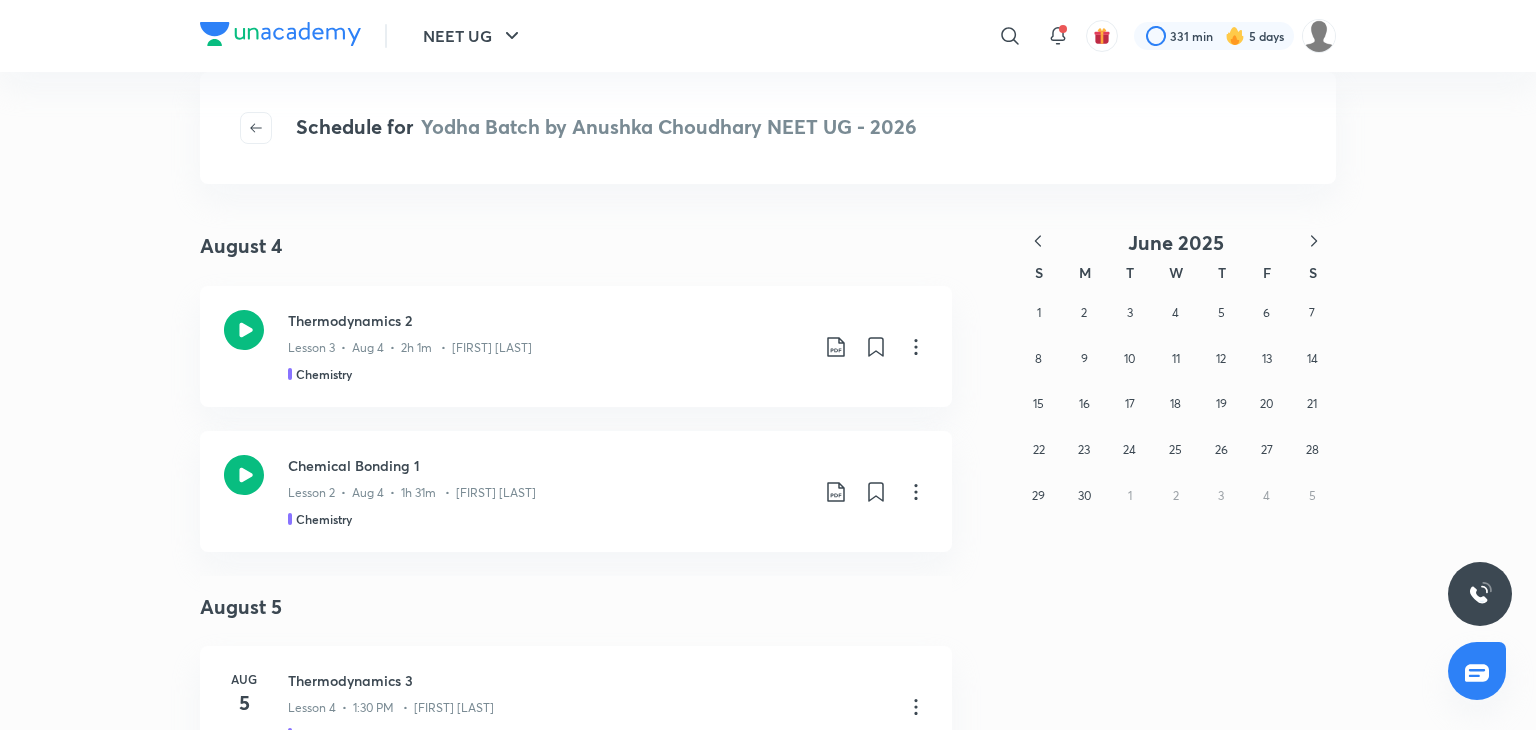 click 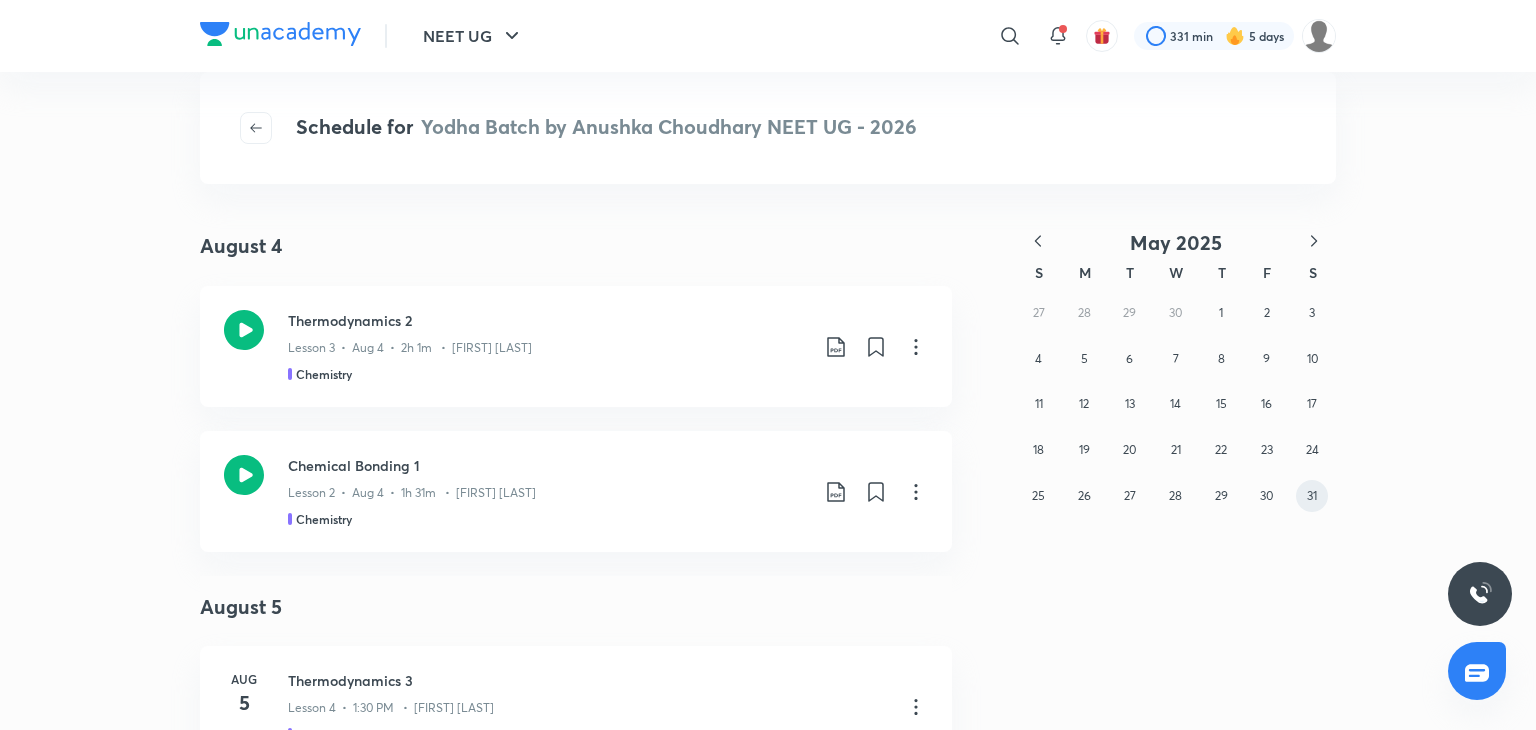 click on "31" at bounding box center [1312, 496] 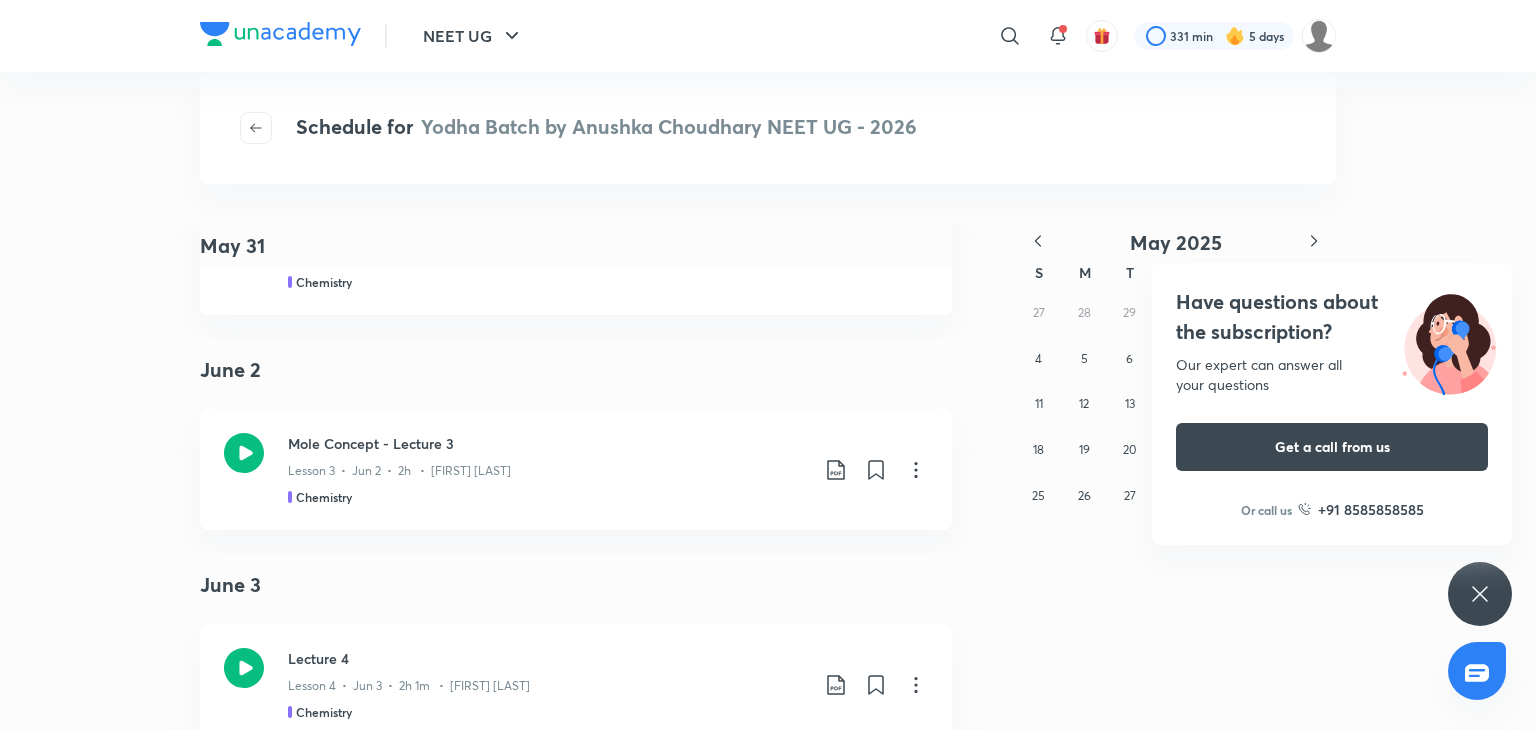 scroll, scrollTop: 1092, scrollLeft: 0, axis: vertical 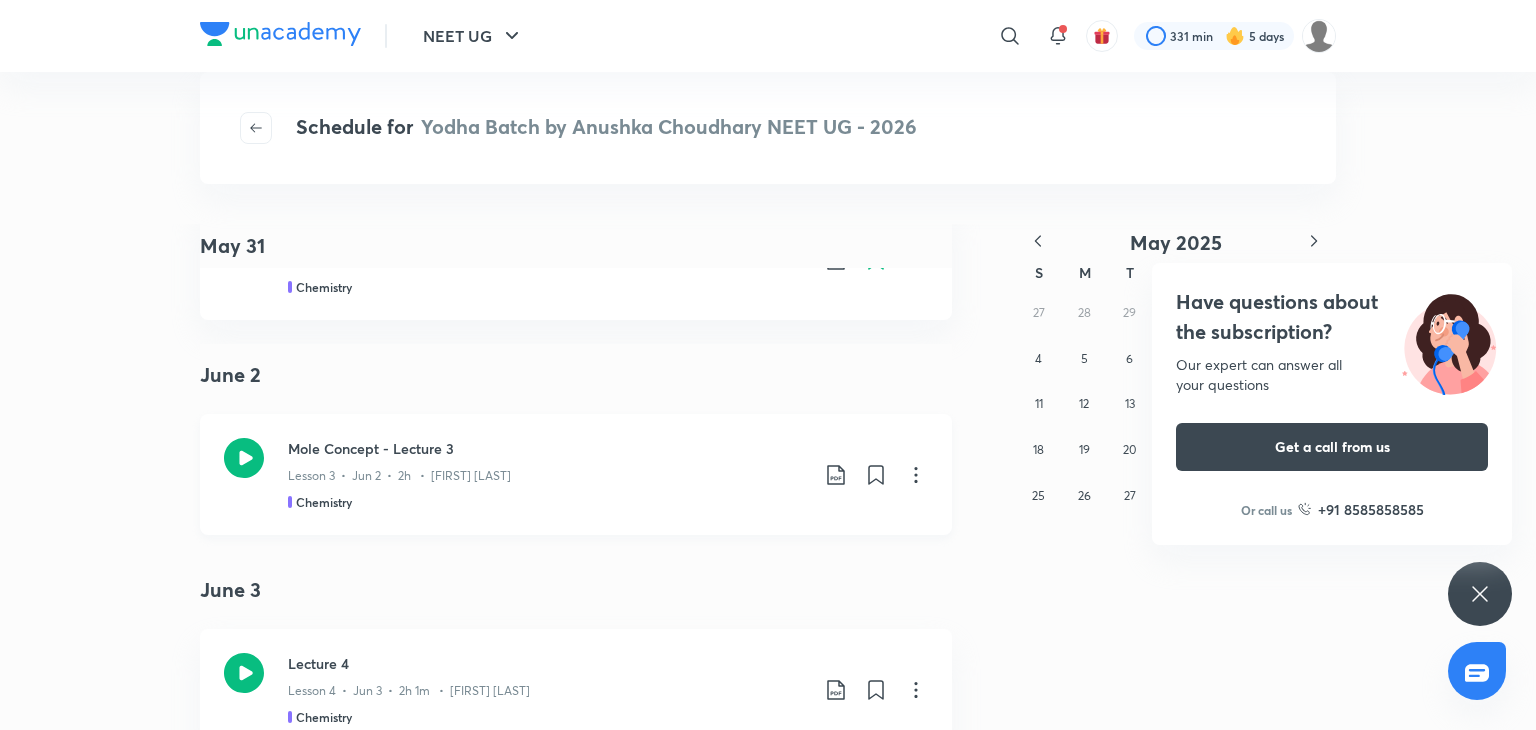click 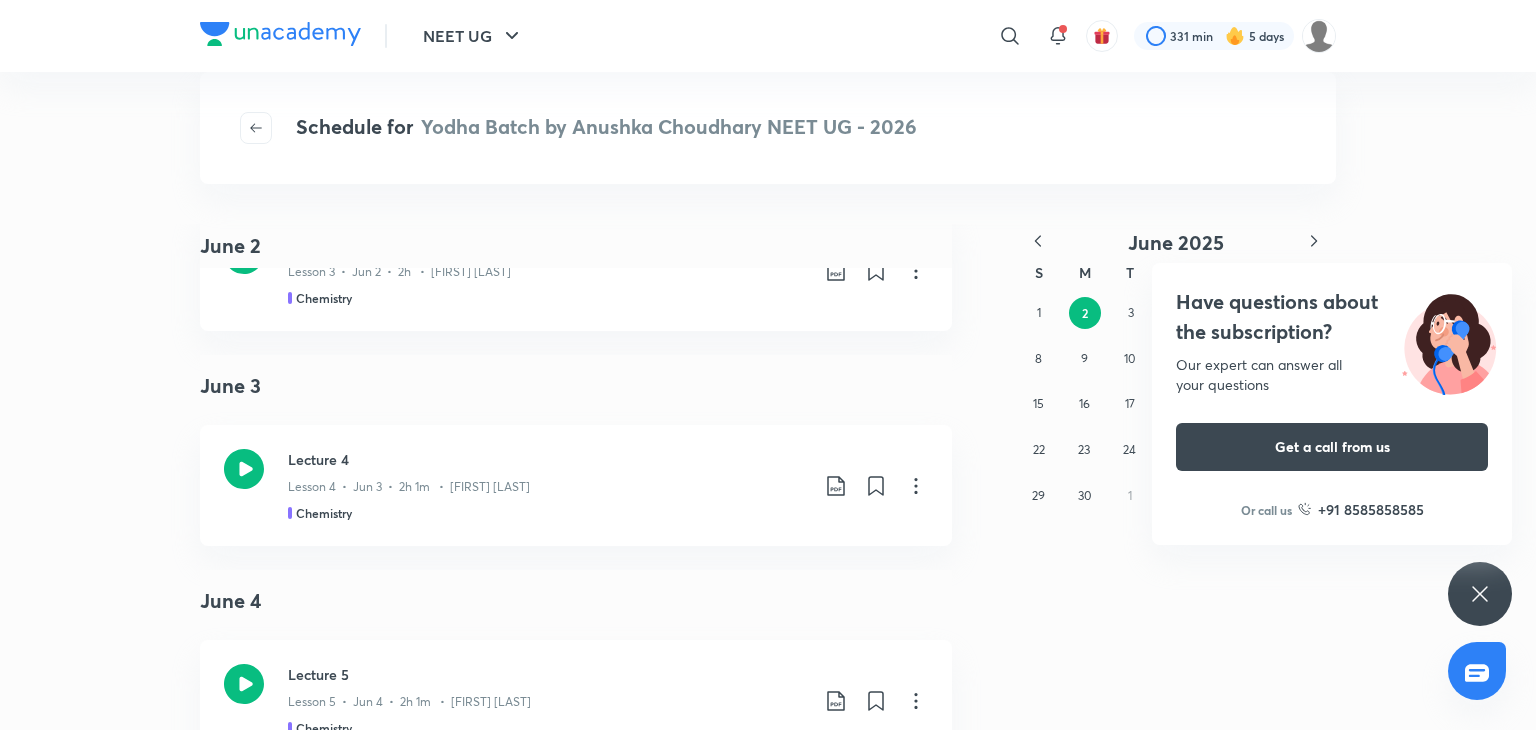 scroll, scrollTop: 1297, scrollLeft: 0, axis: vertical 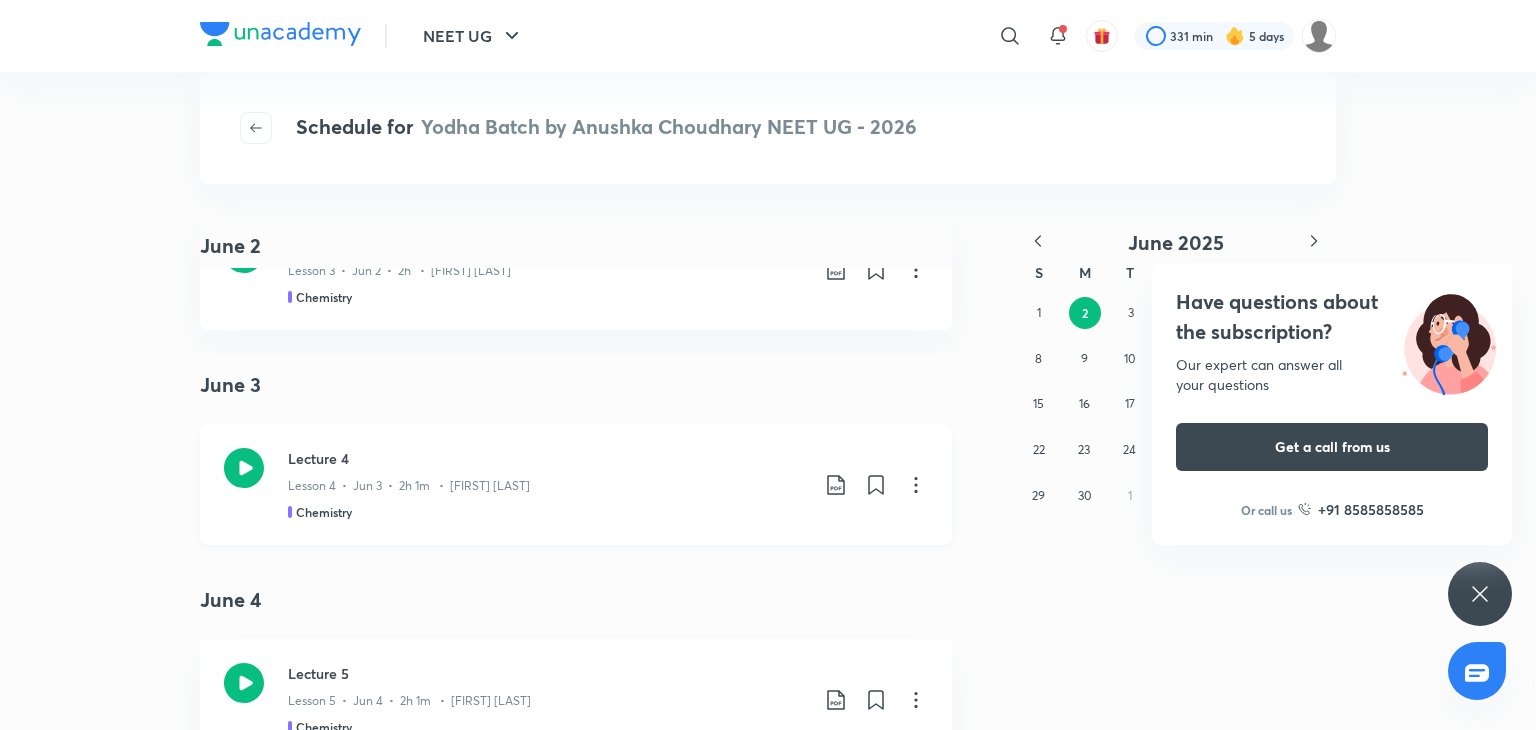 click 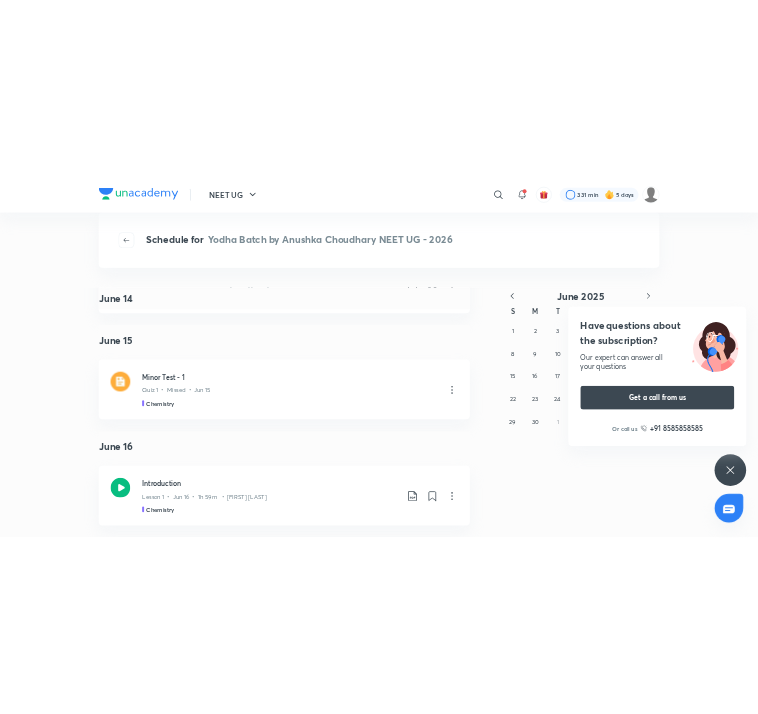 scroll, scrollTop: 0, scrollLeft: 0, axis: both 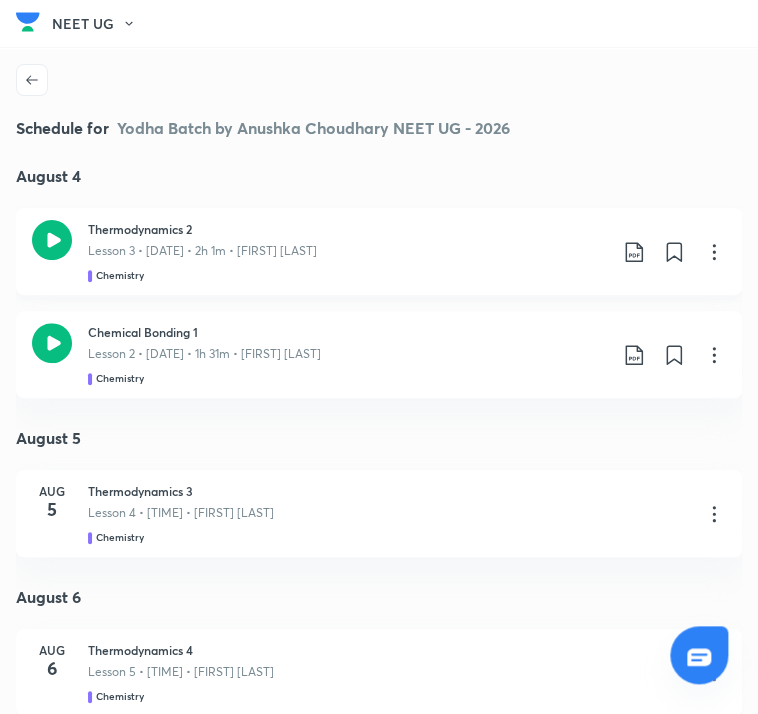click on "Lesson 3 • [DATE] • 2h 1m • [FIRST] [LAST]" at bounding box center (347, 249) 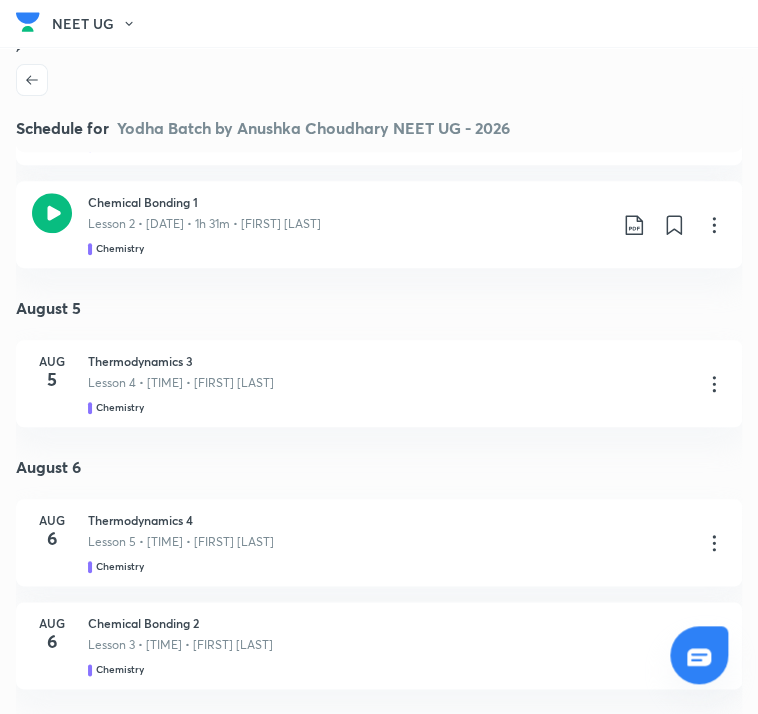 scroll, scrollTop: 0, scrollLeft: 0, axis: both 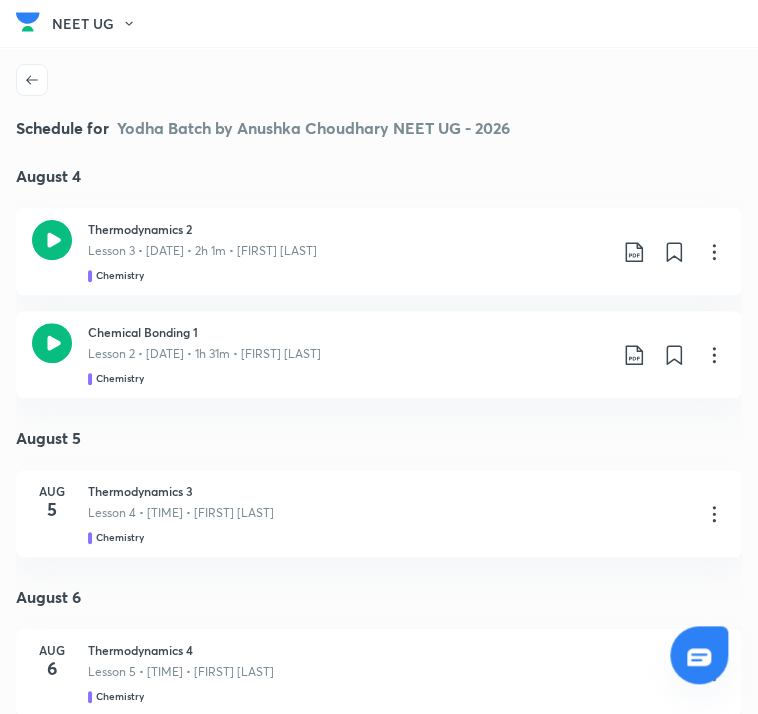 click on "NEET UG" at bounding box center [393, 24] 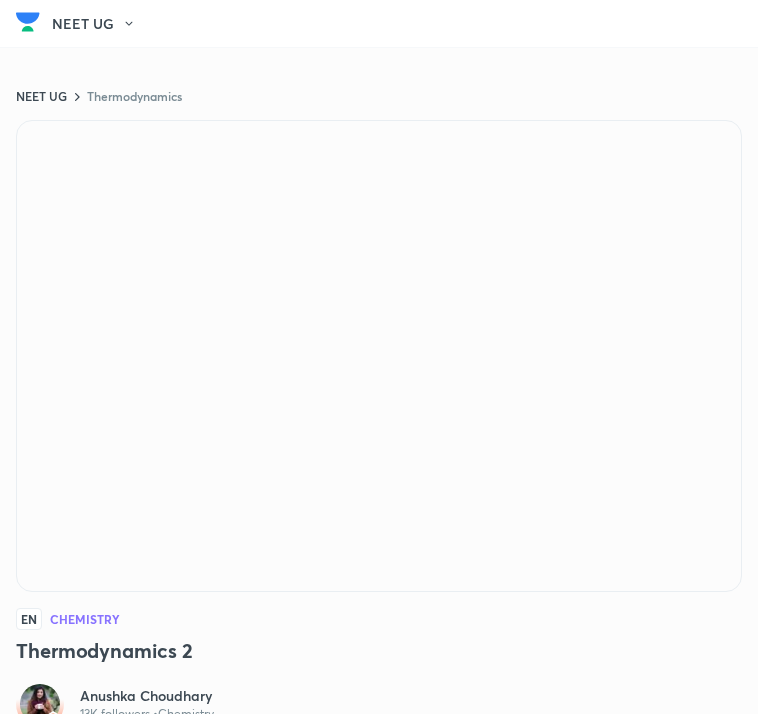 scroll, scrollTop: 0, scrollLeft: 0, axis: both 